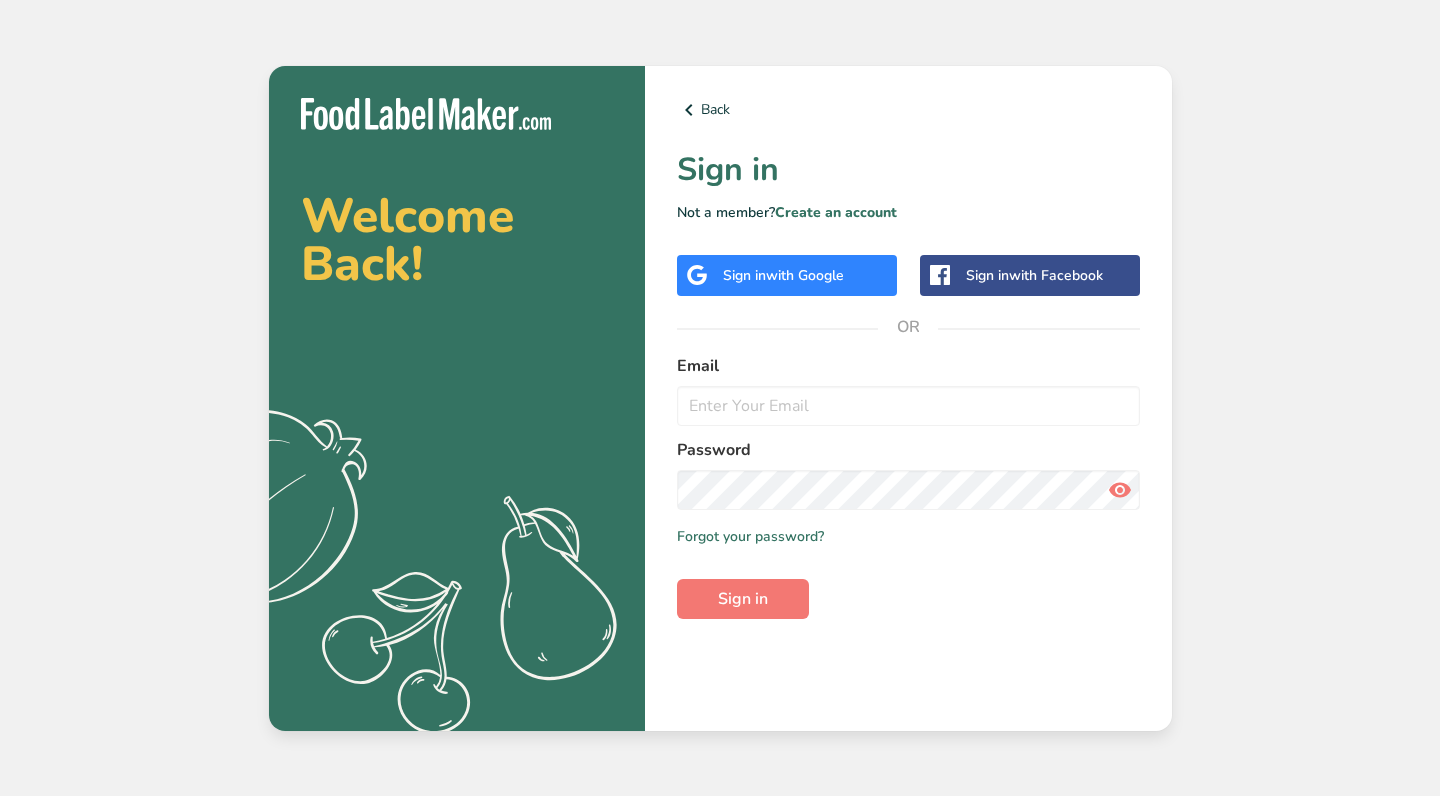 scroll, scrollTop: 0, scrollLeft: 0, axis: both 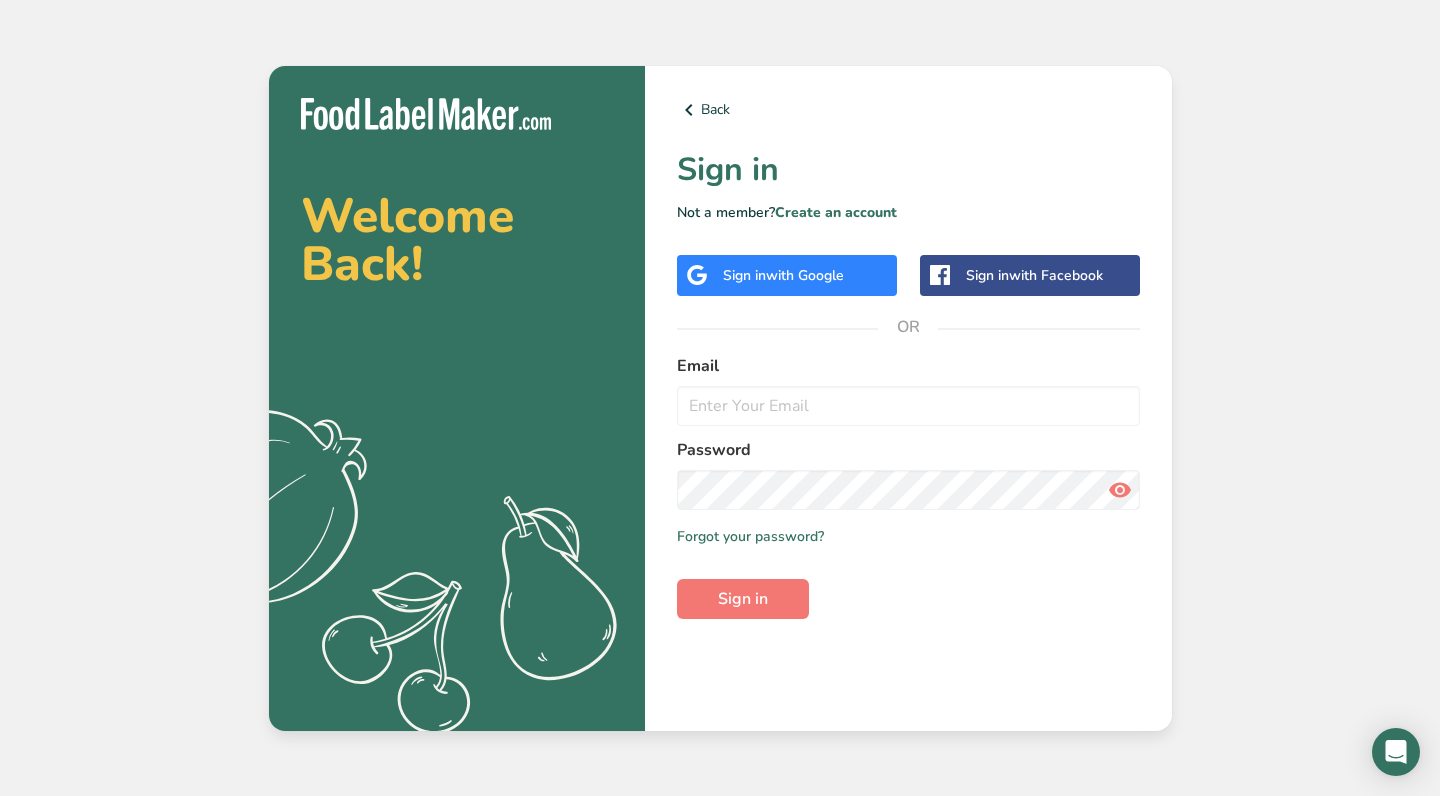 click on "with Google" at bounding box center [805, 275] 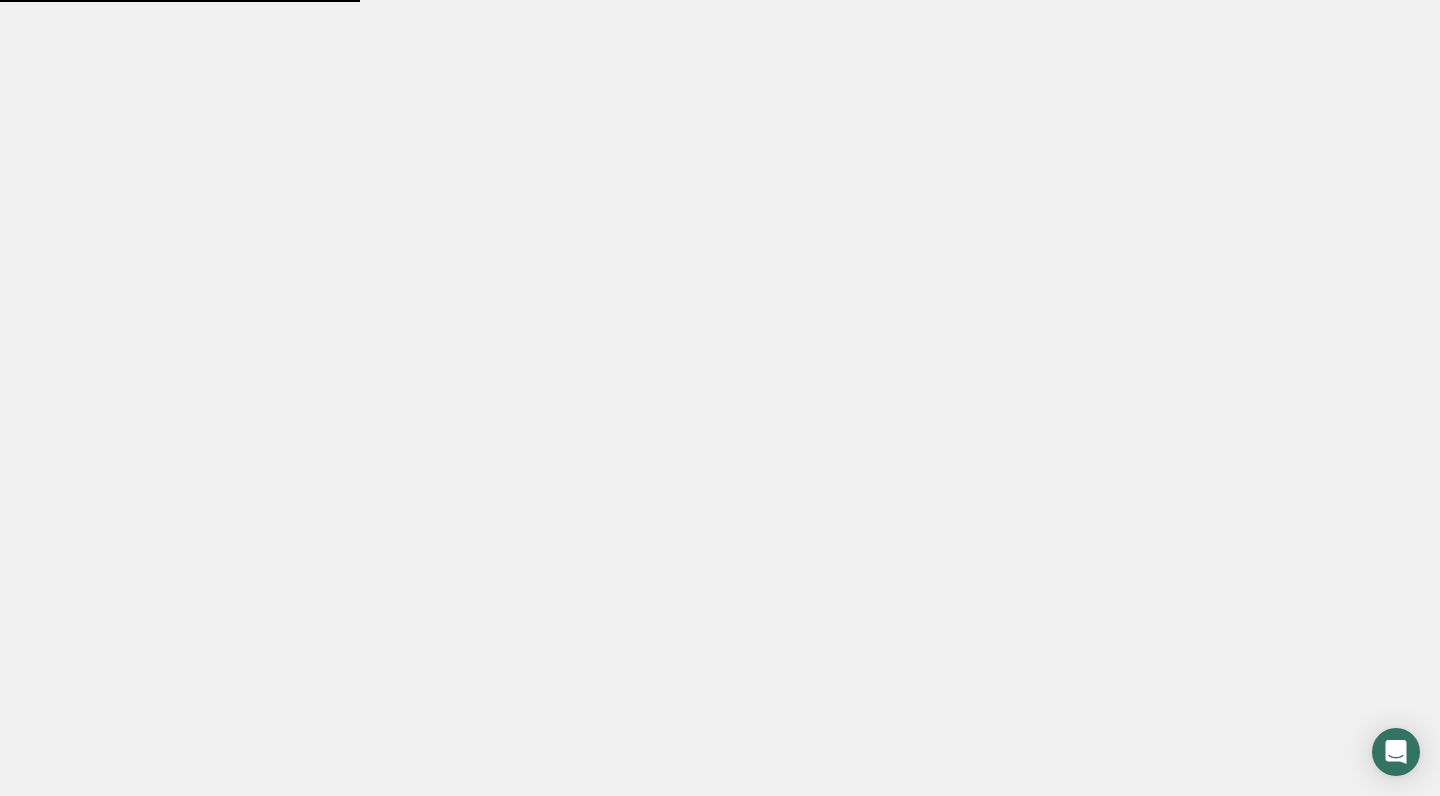 scroll, scrollTop: 0, scrollLeft: 0, axis: both 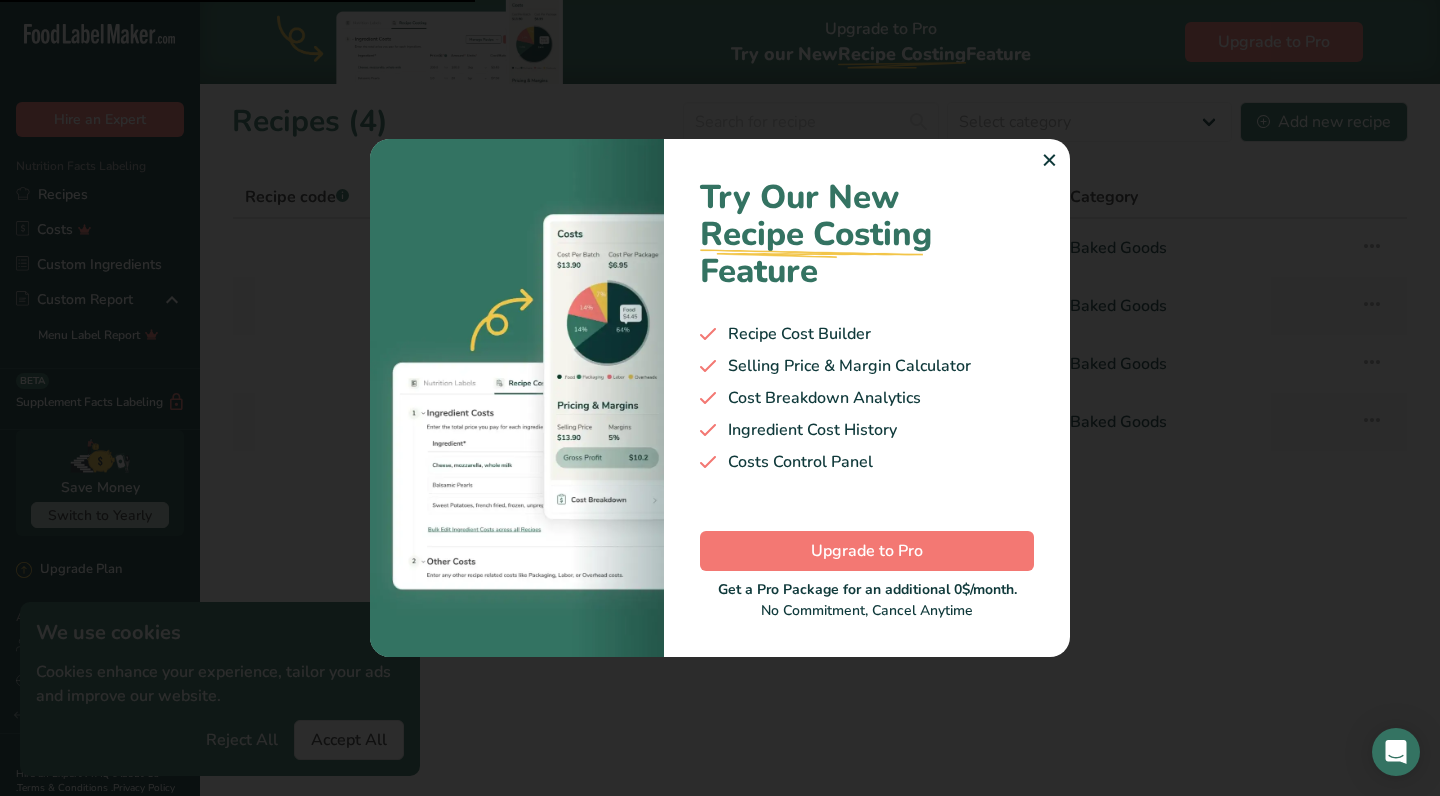 click on ".a-20{fill:#fff;}
Hire an Expert
Nutrition Facts Labeling
Recipes
Costs
Custom Ingredients
Custom Report
Menu Label Report
Supplement Facts Labeling
BETA
Save Money
Switch to Yearly
Upgrade Plan
Account
Account
Language
EN
English
Spanish" at bounding box center [720, 398] 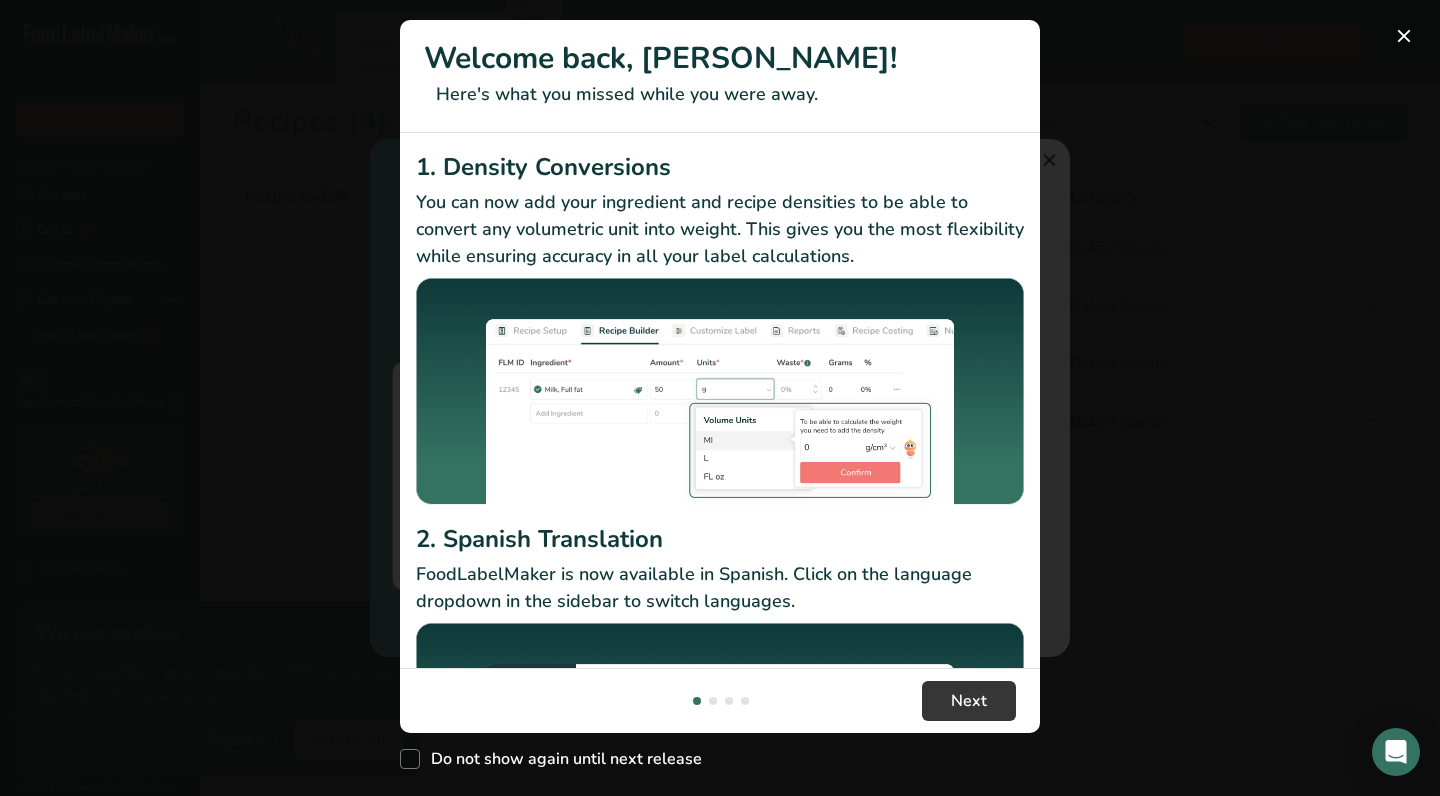 click at bounding box center (1404, 36) 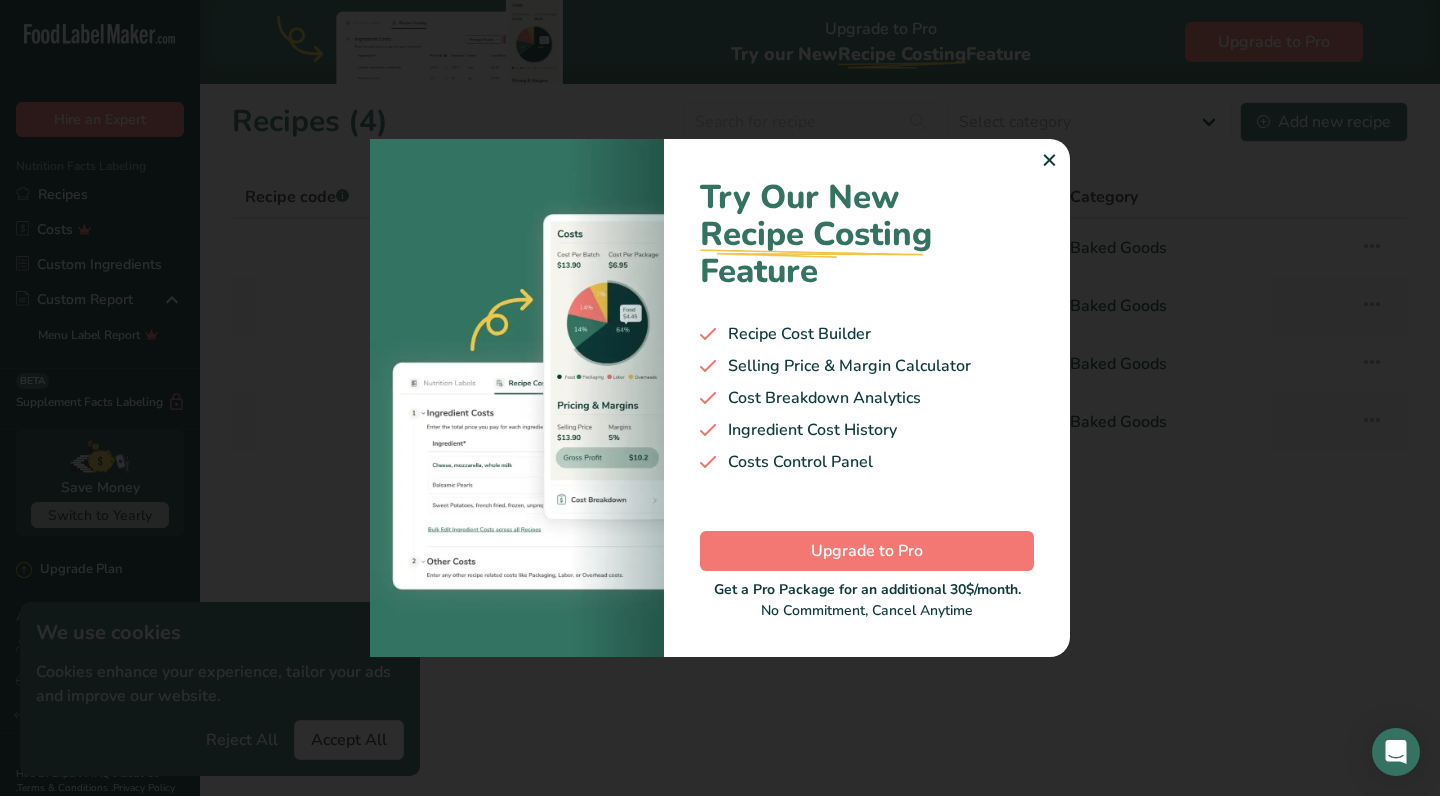 click on "Try Our New
Recipe Costing
.a-29{fill:none;stroke-linecap:round;stroke-width:3px;}
Feature
Recipe Cost Builder
Selling Price & Margin Calculator
Cost Breakdown Analytics
Ingredient Cost History
Costs Control Panel
Upgrade to Pro
Get a Pro Package for an additional 30$/month.
No Commitment, Cancel Anytime" at bounding box center (867, 398) 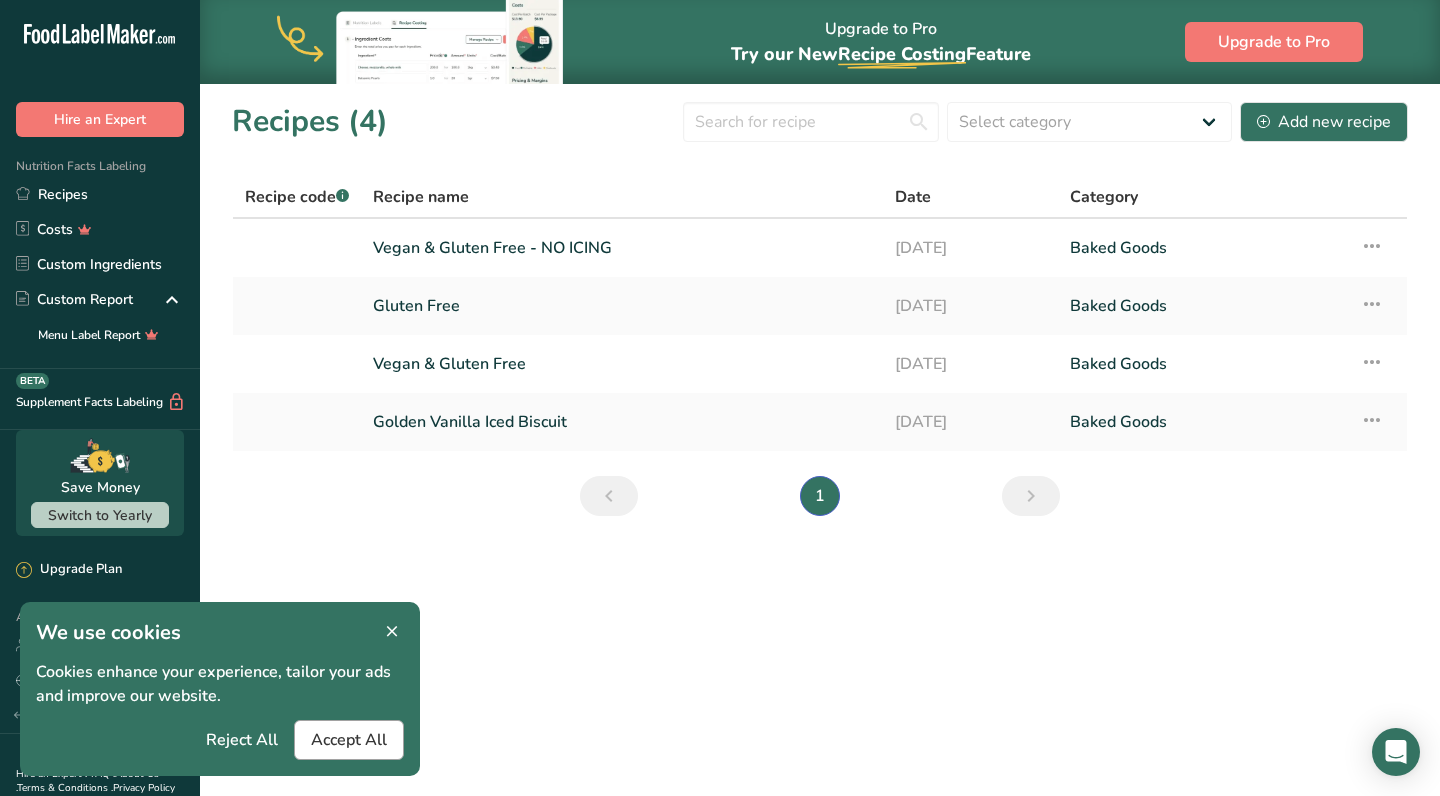 click on "Accept All" at bounding box center (349, 740) 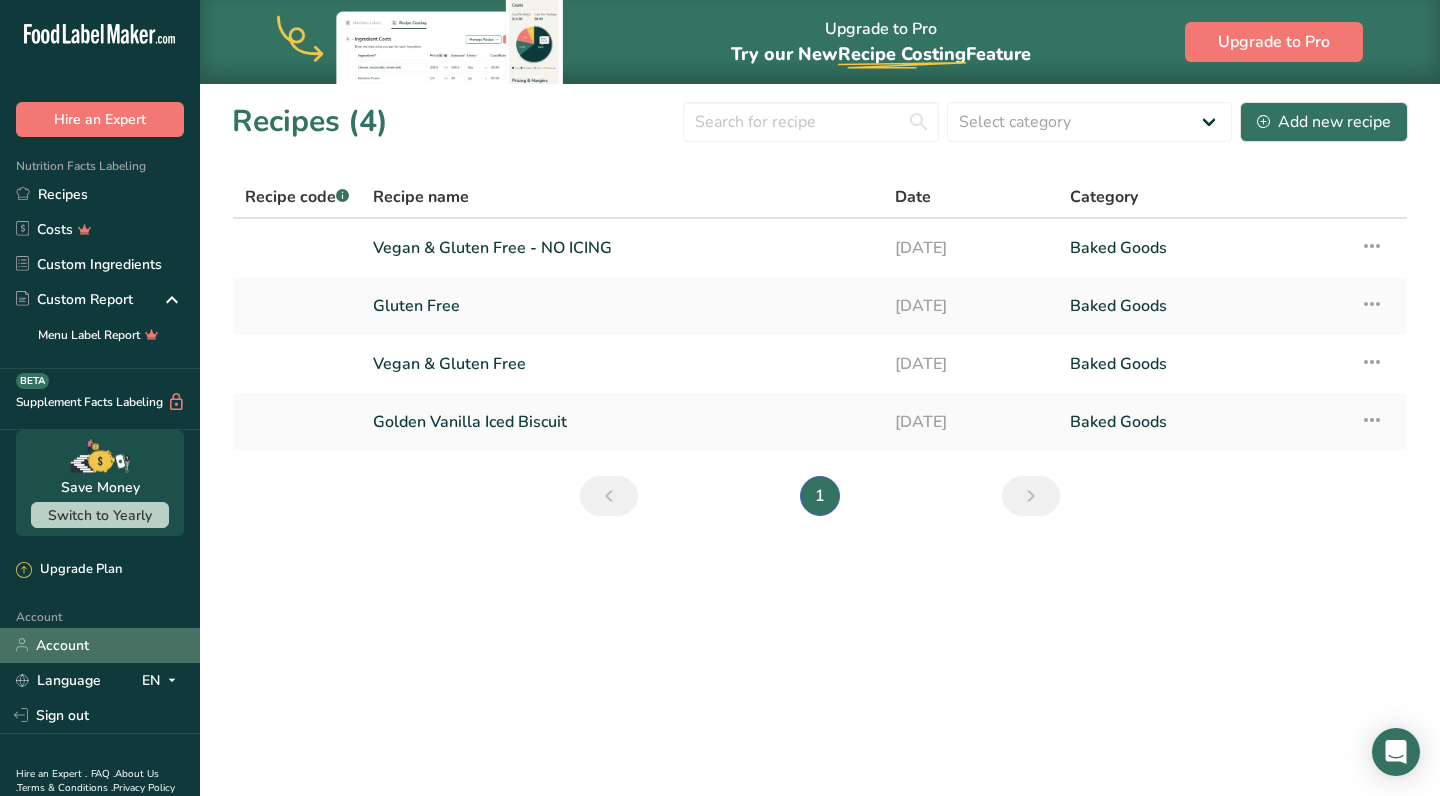 click on "Account" at bounding box center [100, 645] 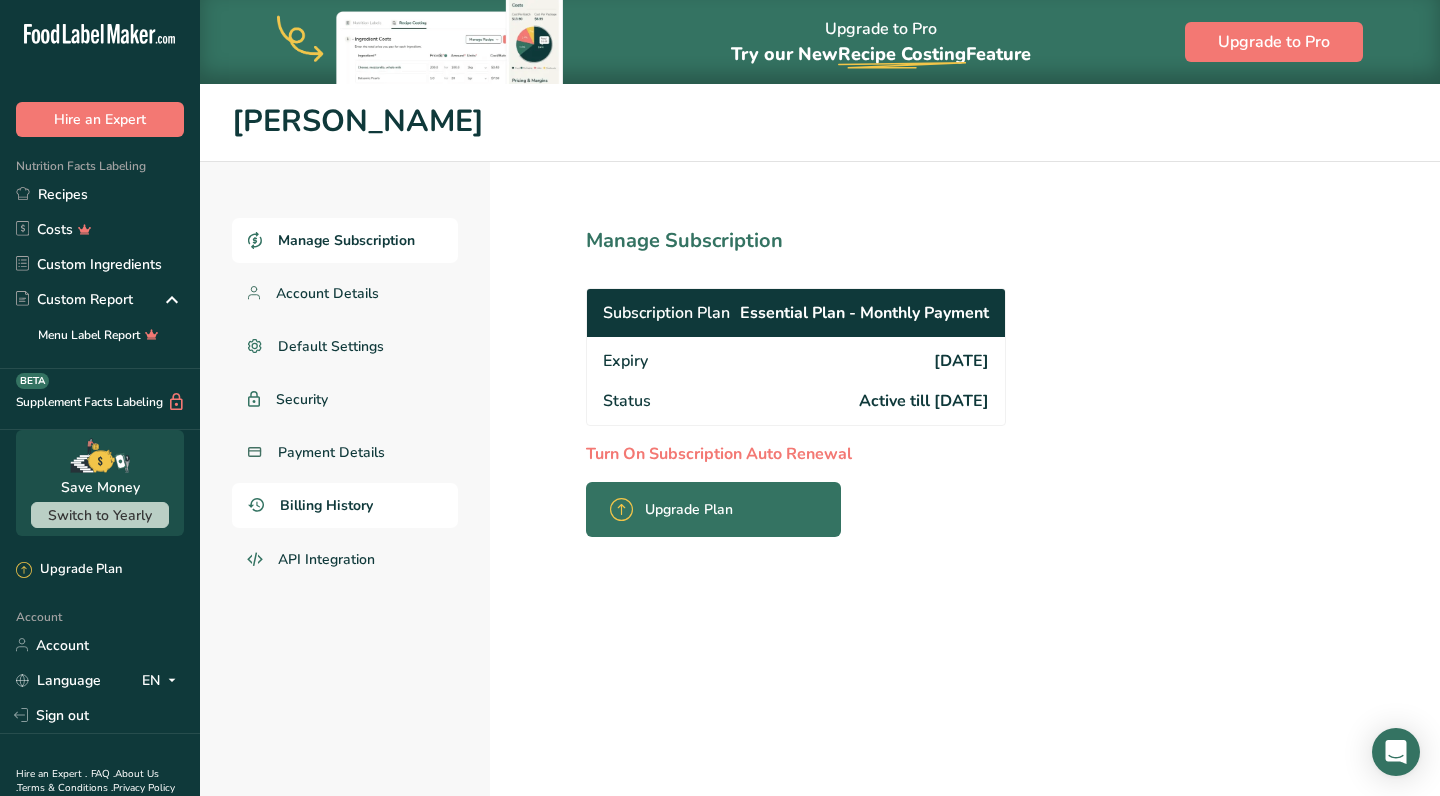 click on "Billing History" at bounding box center [326, 505] 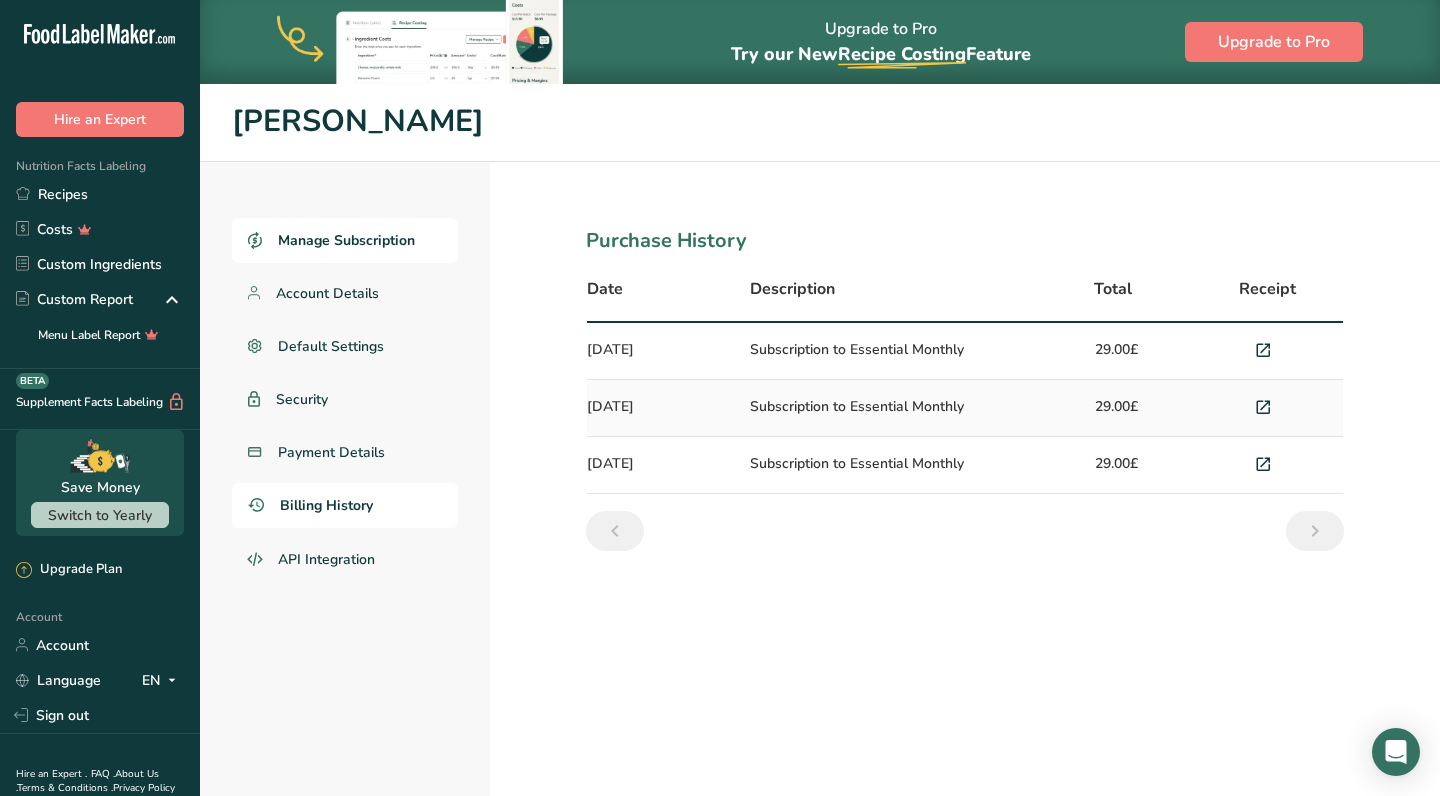 click on "Manage Subscription" at bounding box center (345, 240) 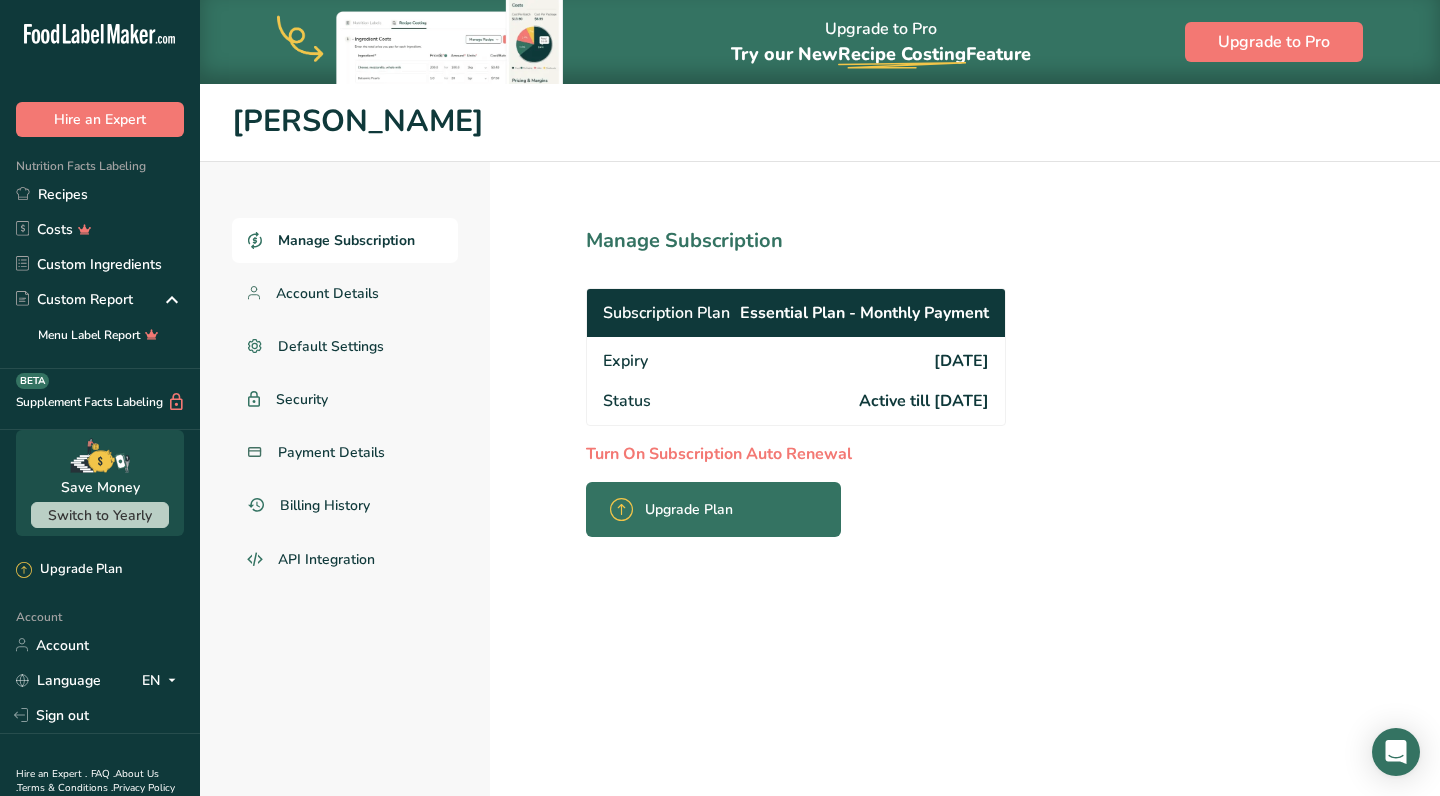 click on "Manage Subscription" at bounding box center [840, 241] 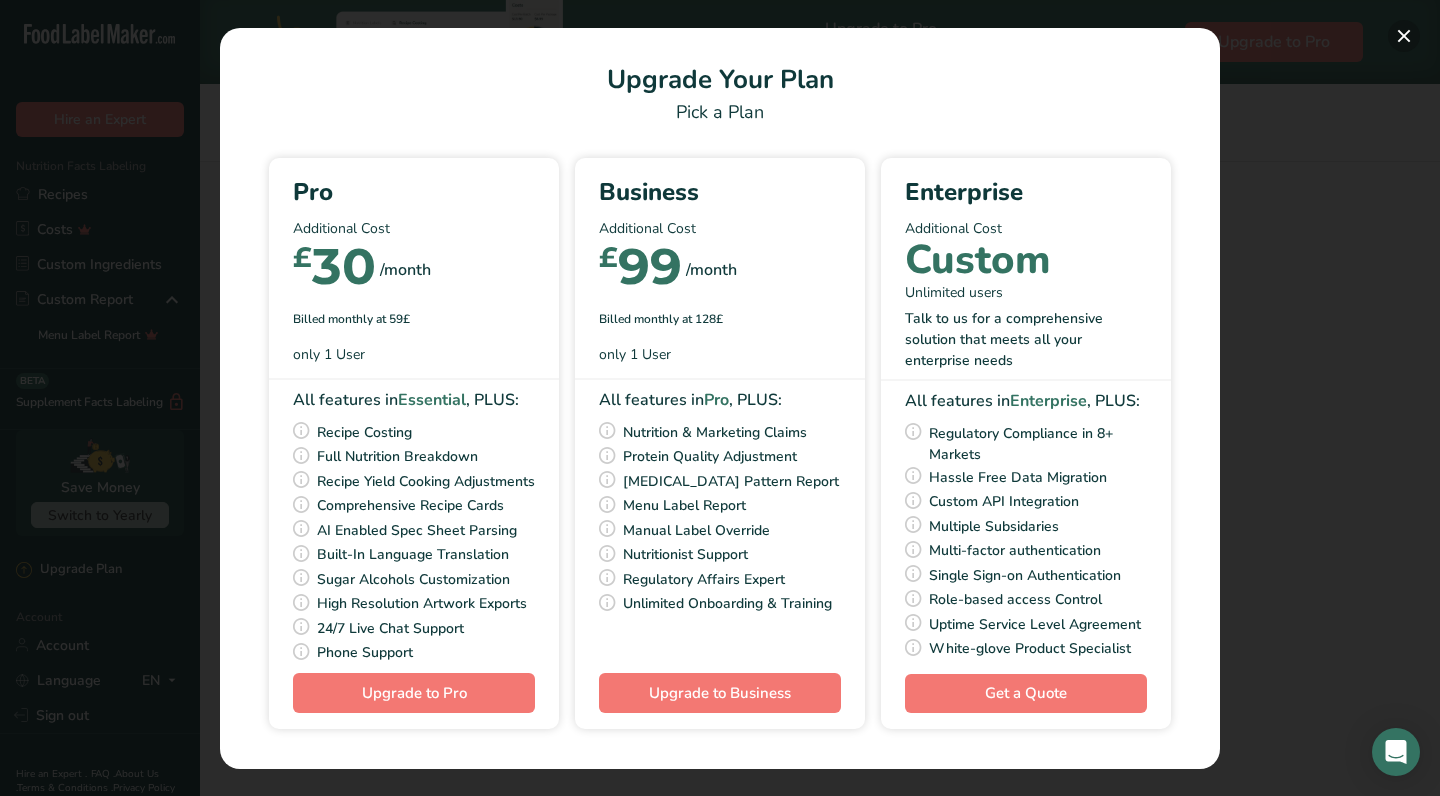 click at bounding box center (1404, 36) 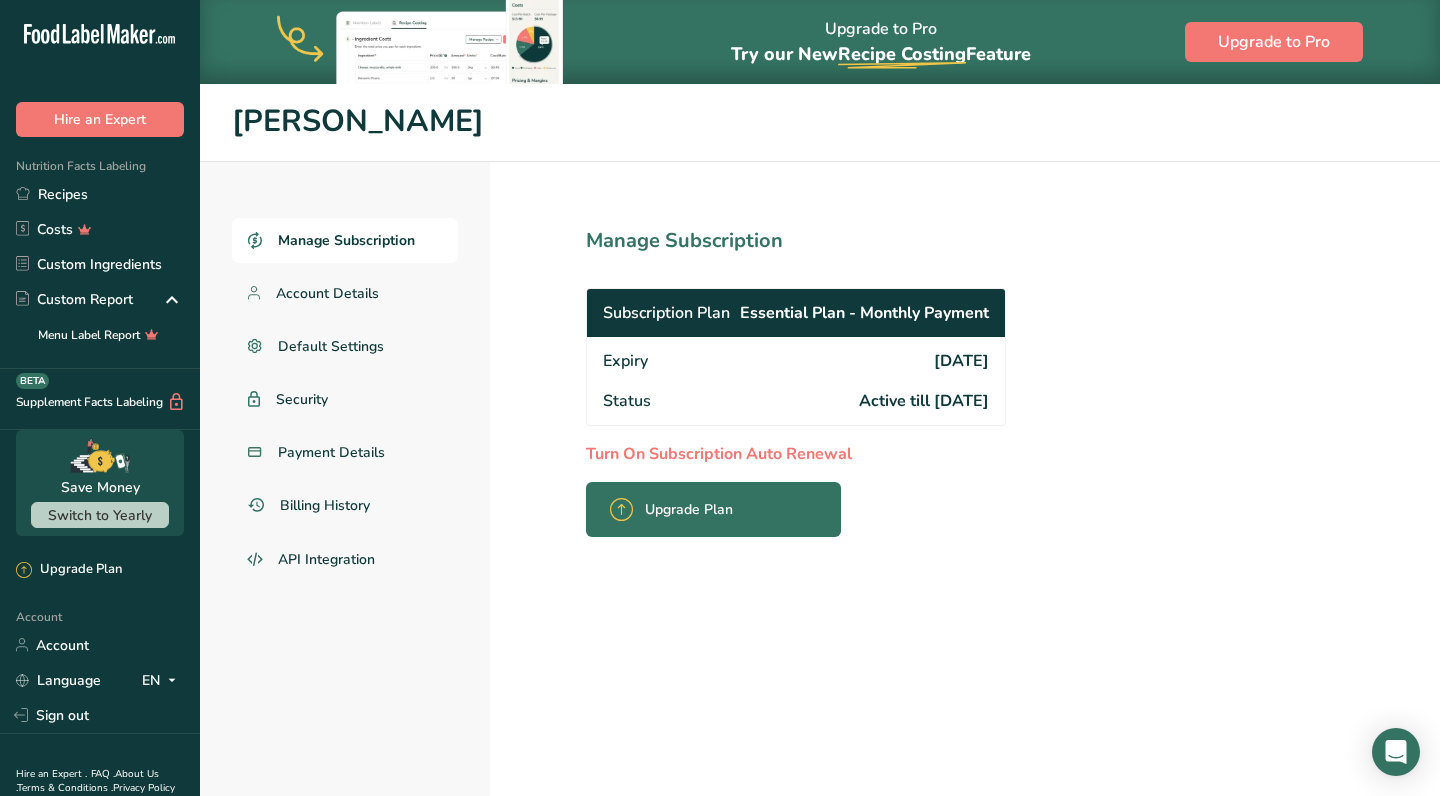 click on "Turn On Subscription Auto Renewal" at bounding box center (840, 454) 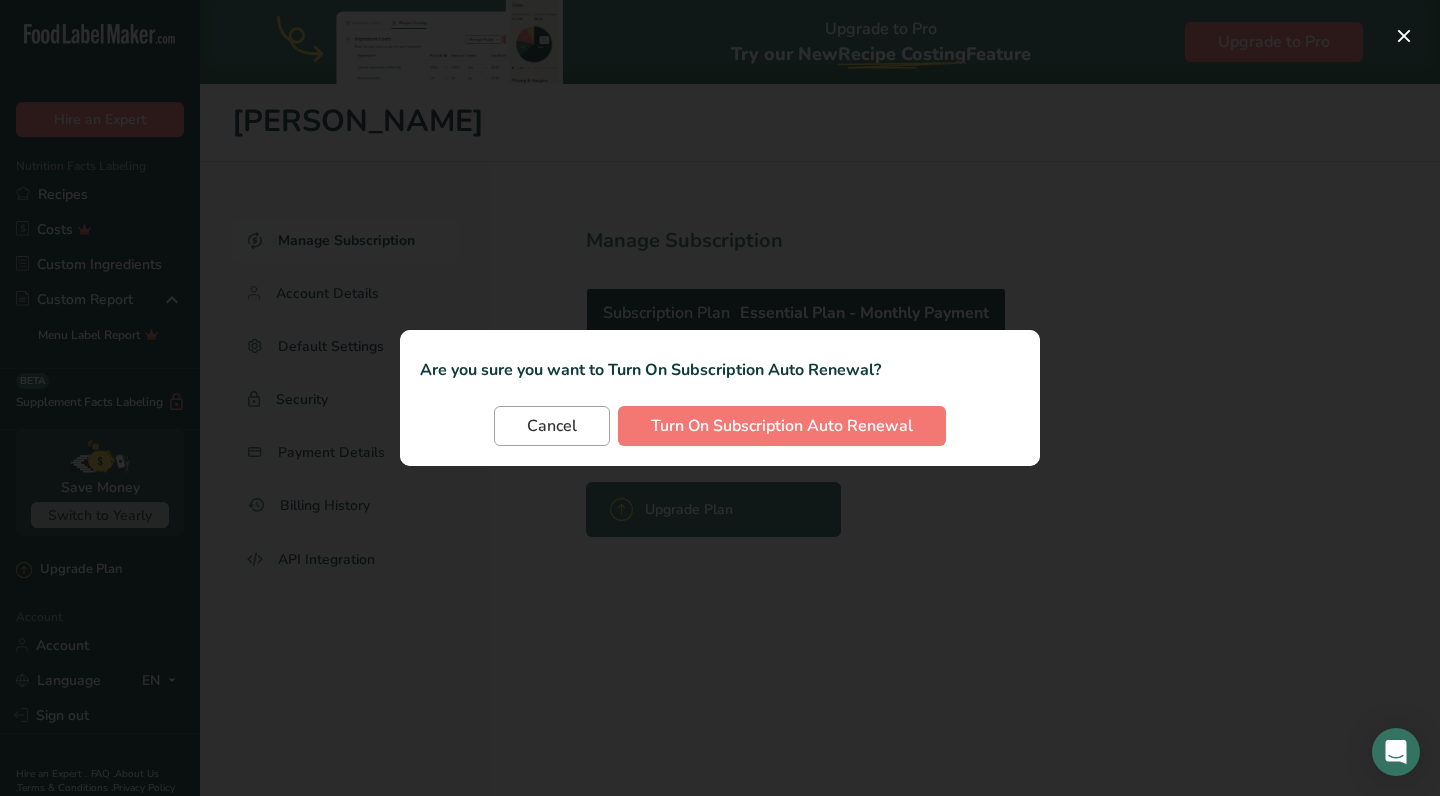 click on "Cancel" at bounding box center (552, 426) 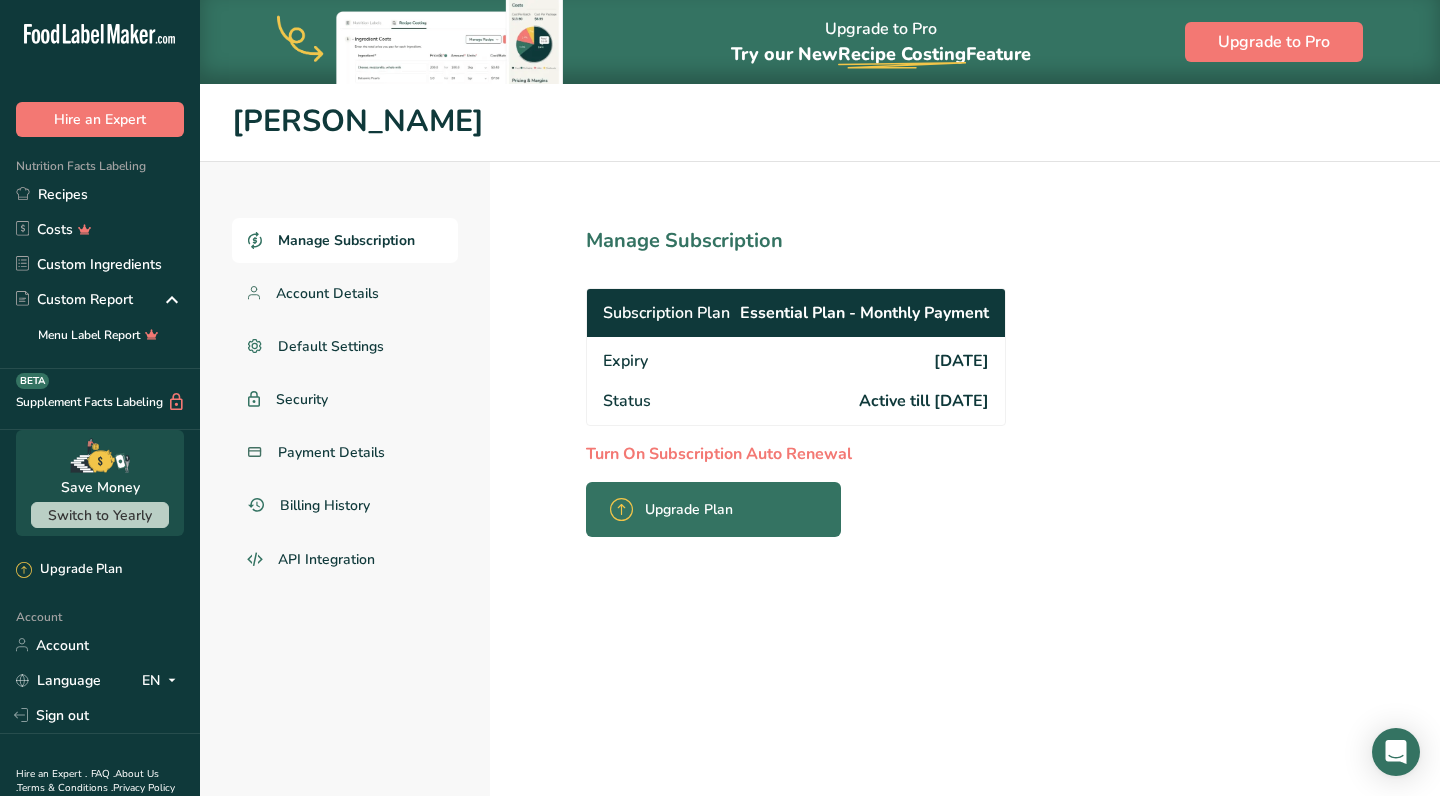 click on "Turn On Subscription Auto Renewal" at bounding box center [840, 454] 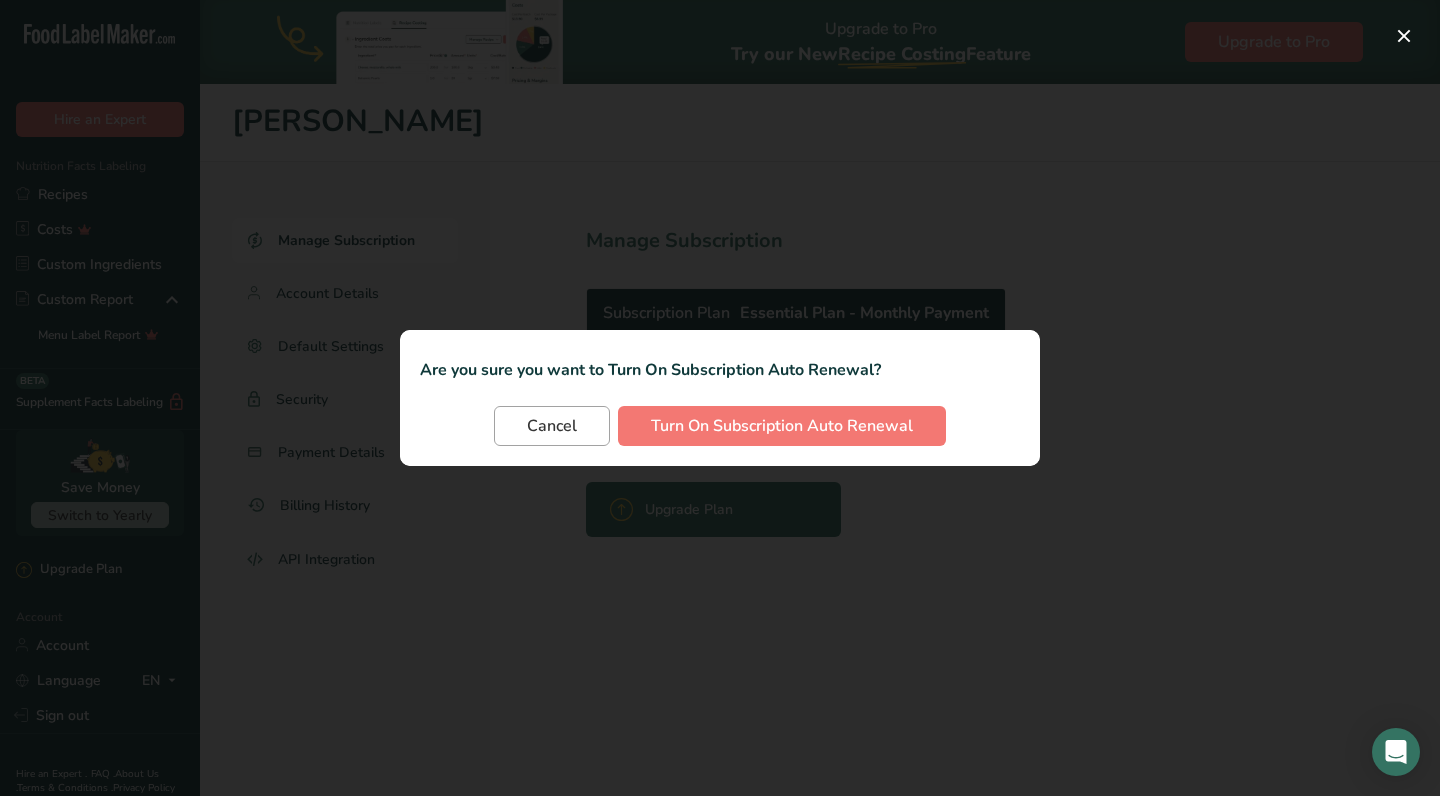 click on "Cancel" at bounding box center [552, 426] 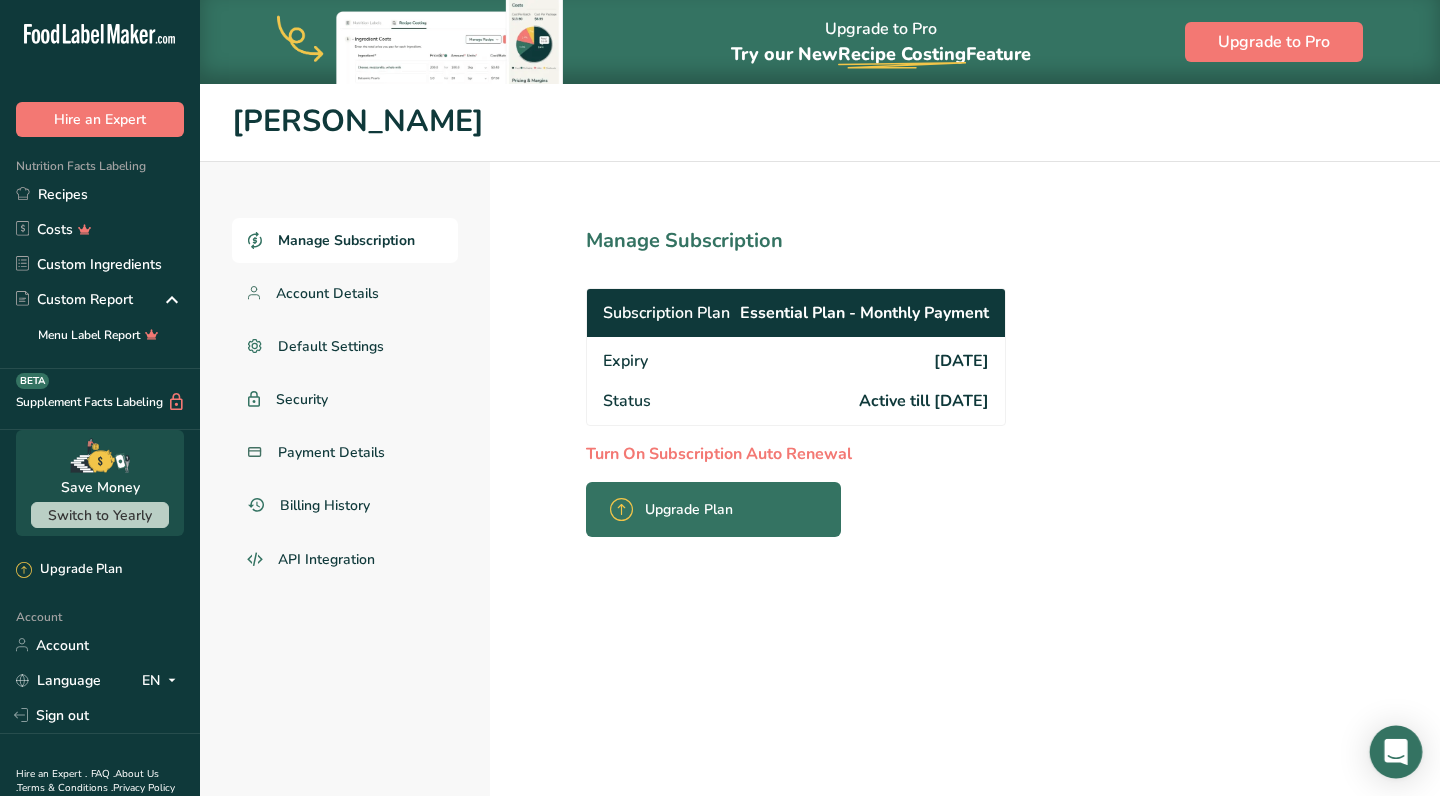 click at bounding box center [1396, 752] 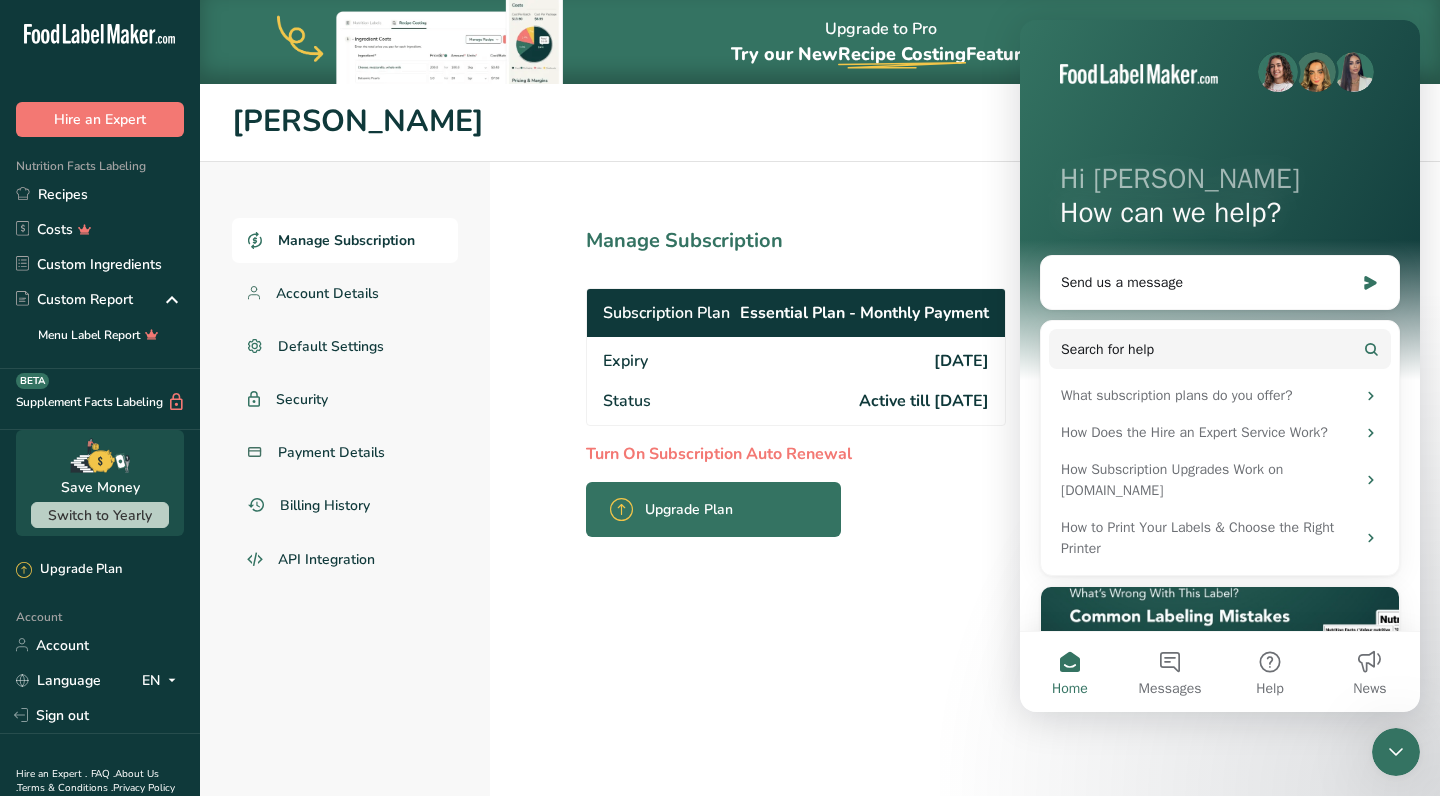 scroll, scrollTop: 0, scrollLeft: 0, axis: both 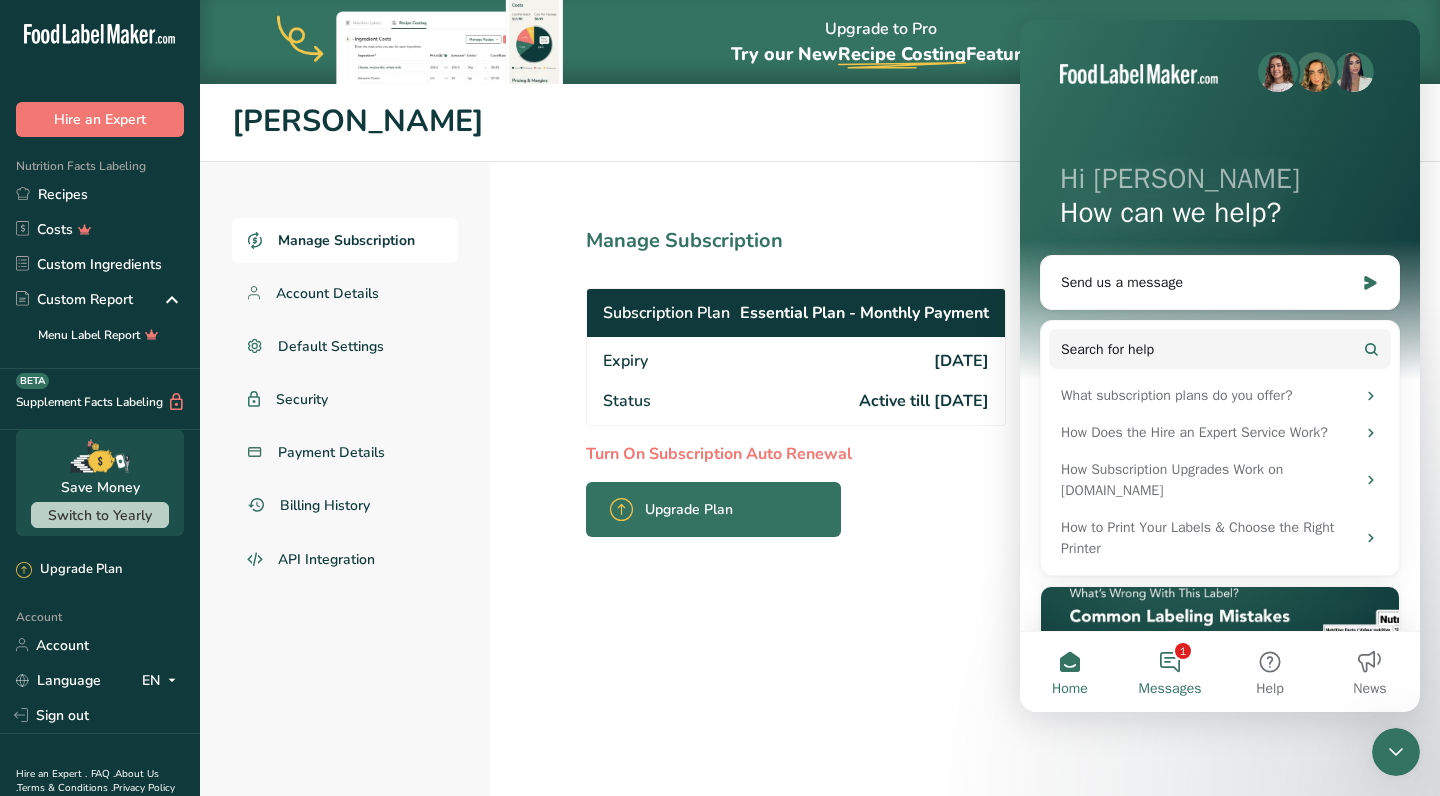 click on "1 Messages" at bounding box center [1170, 672] 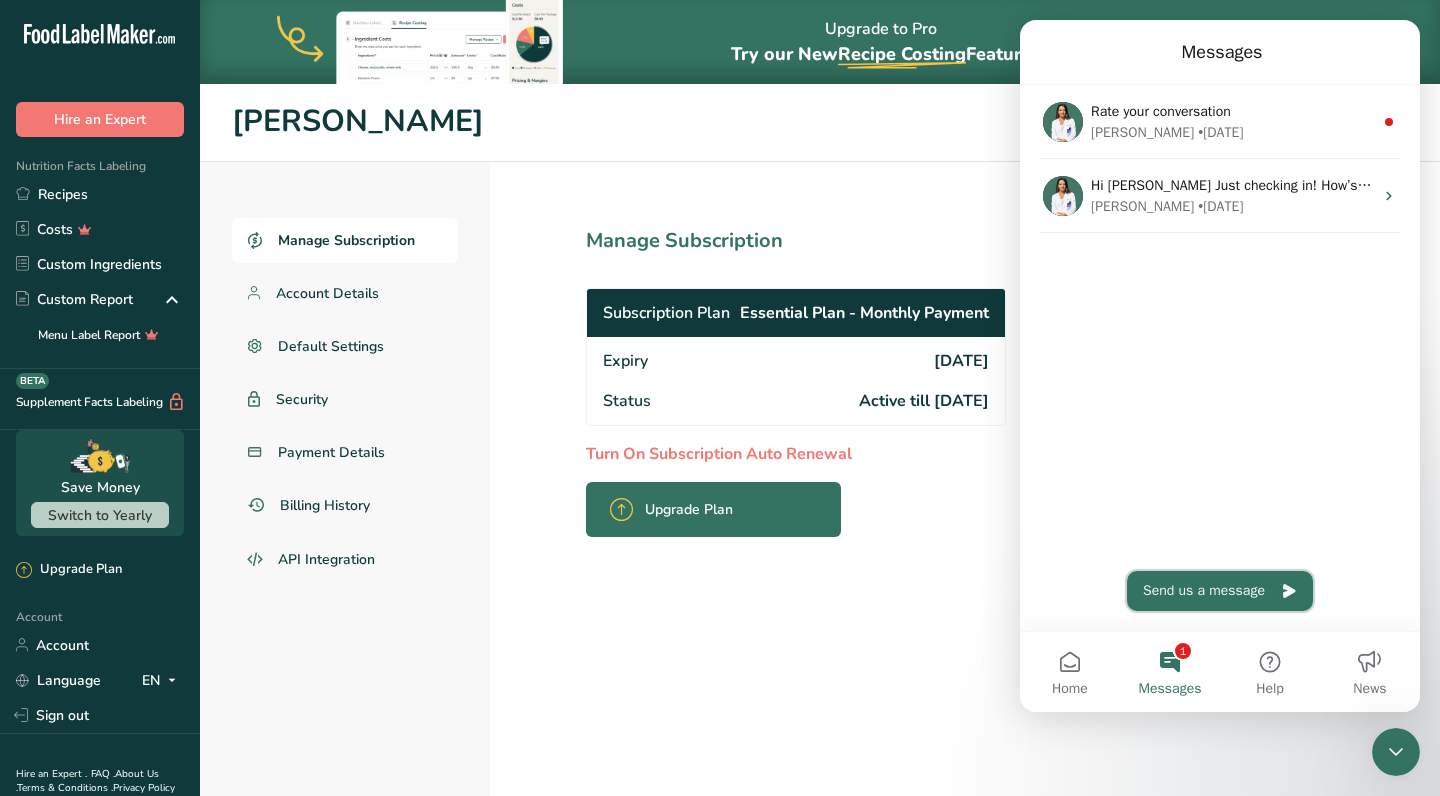 click on "Send us a message" at bounding box center (1220, 591) 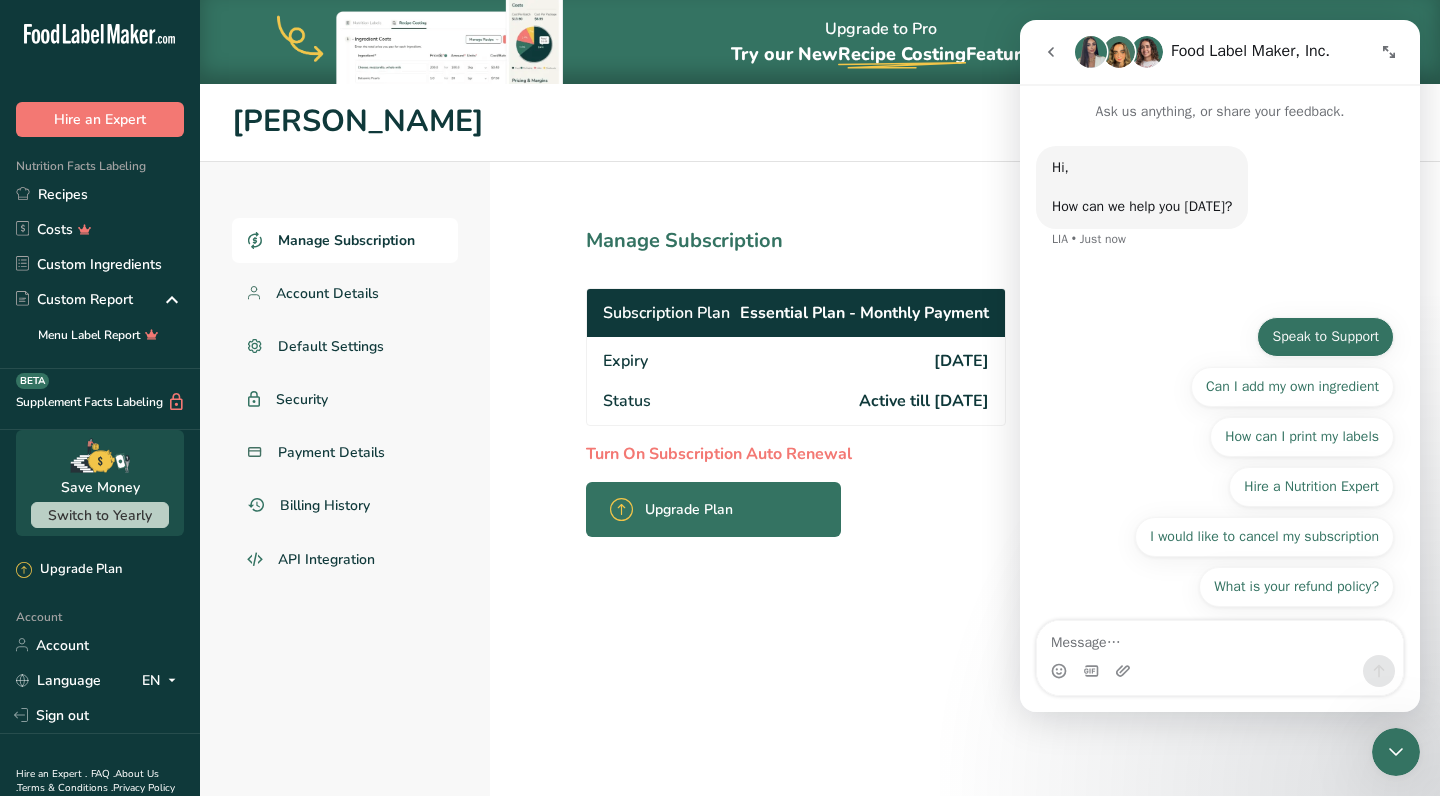 click on "Speak to Support" at bounding box center (1325, 337) 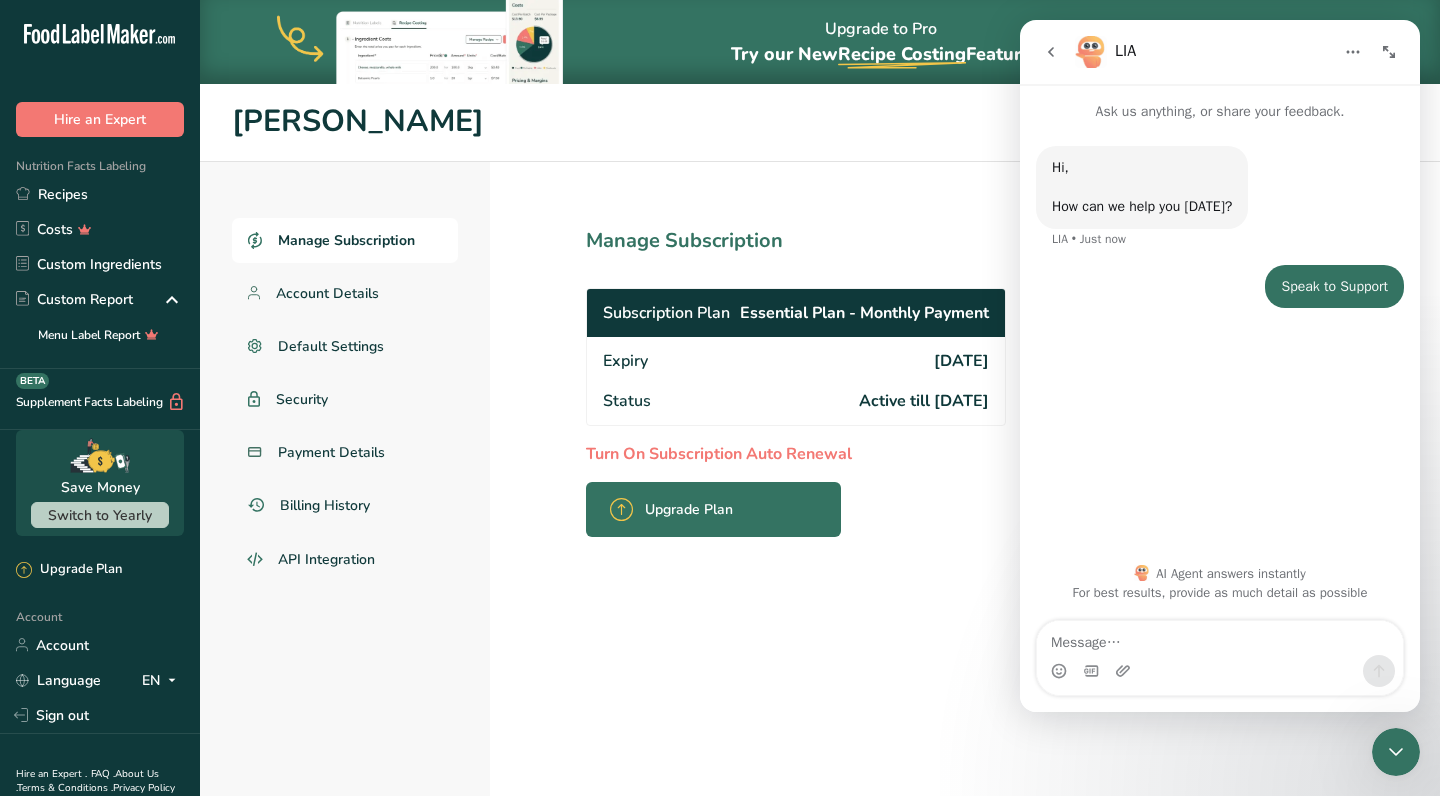 click at bounding box center [1220, 638] 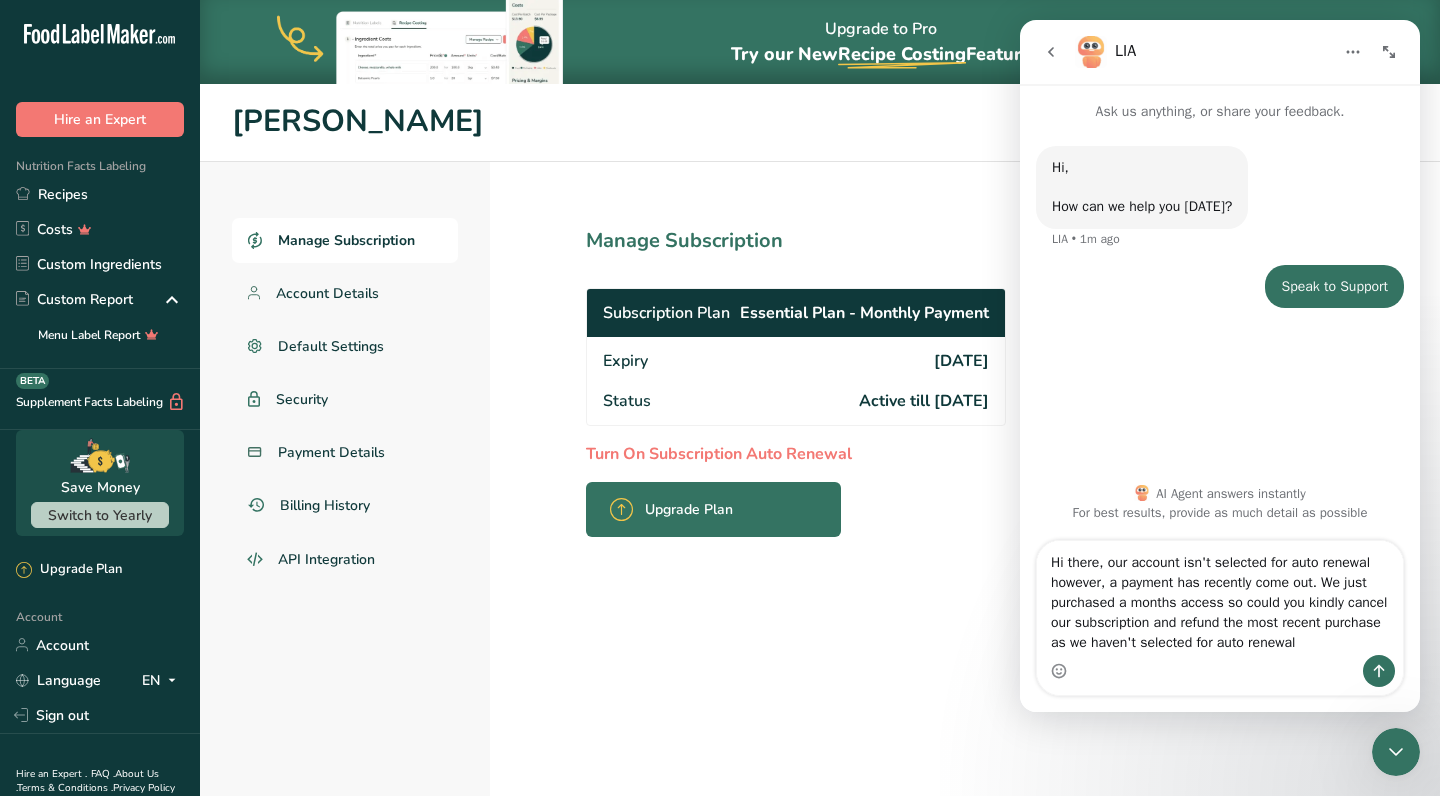 click on "Hi there, our account isn't selected for auto renewal however, a payment has recently come out. We just purchased a months access so could you kindly cancel our subscription and refund the most recent purchase as we haven't selected for auto renewal" at bounding box center (1220, 598) 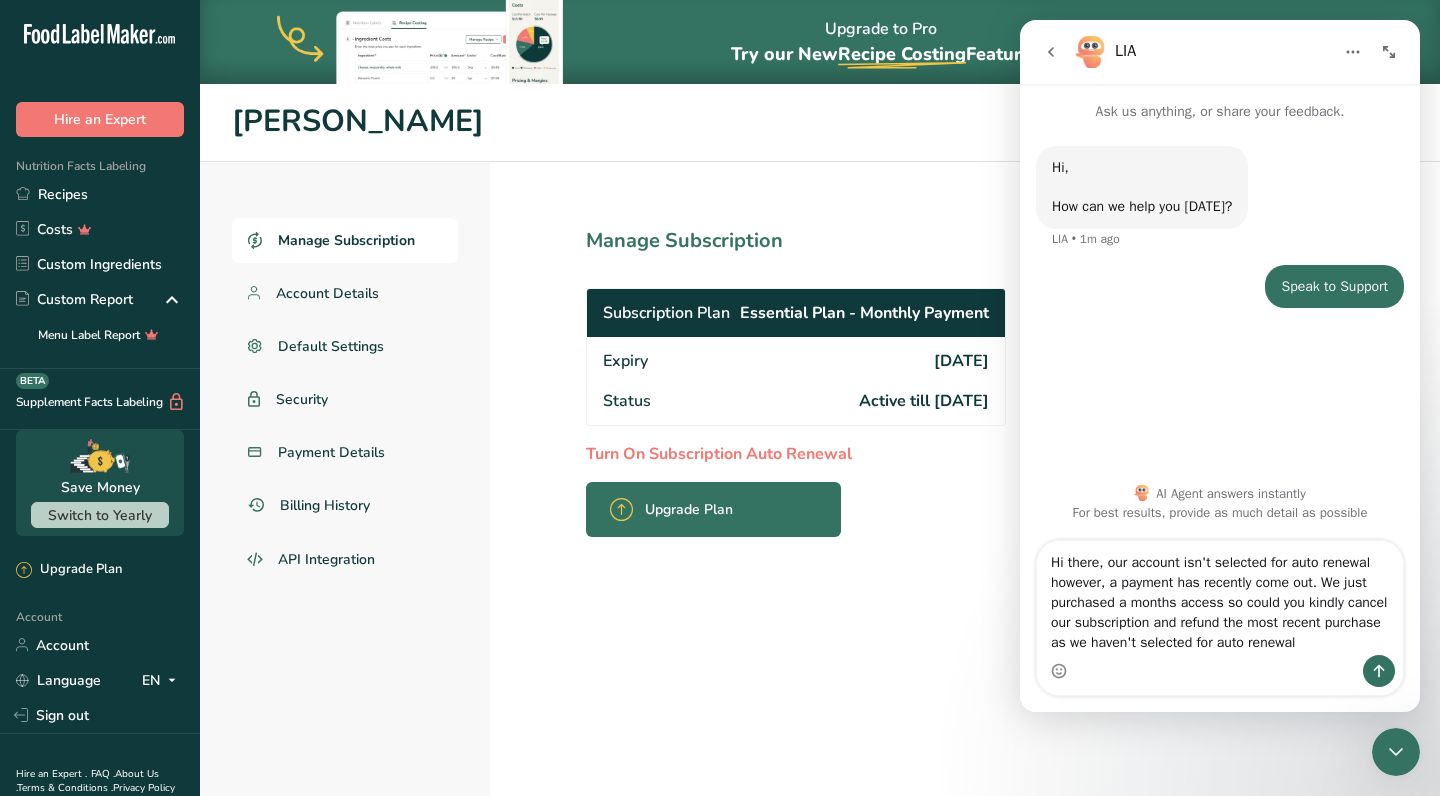click on "Hi there, our account isn't selected for auto renewal however, a payment has recently come out. We just purchased a months access so could you kindly cancel our subscription and refund the most recent purchase as we haven't selected for auto renewal" at bounding box center [1220, 598] 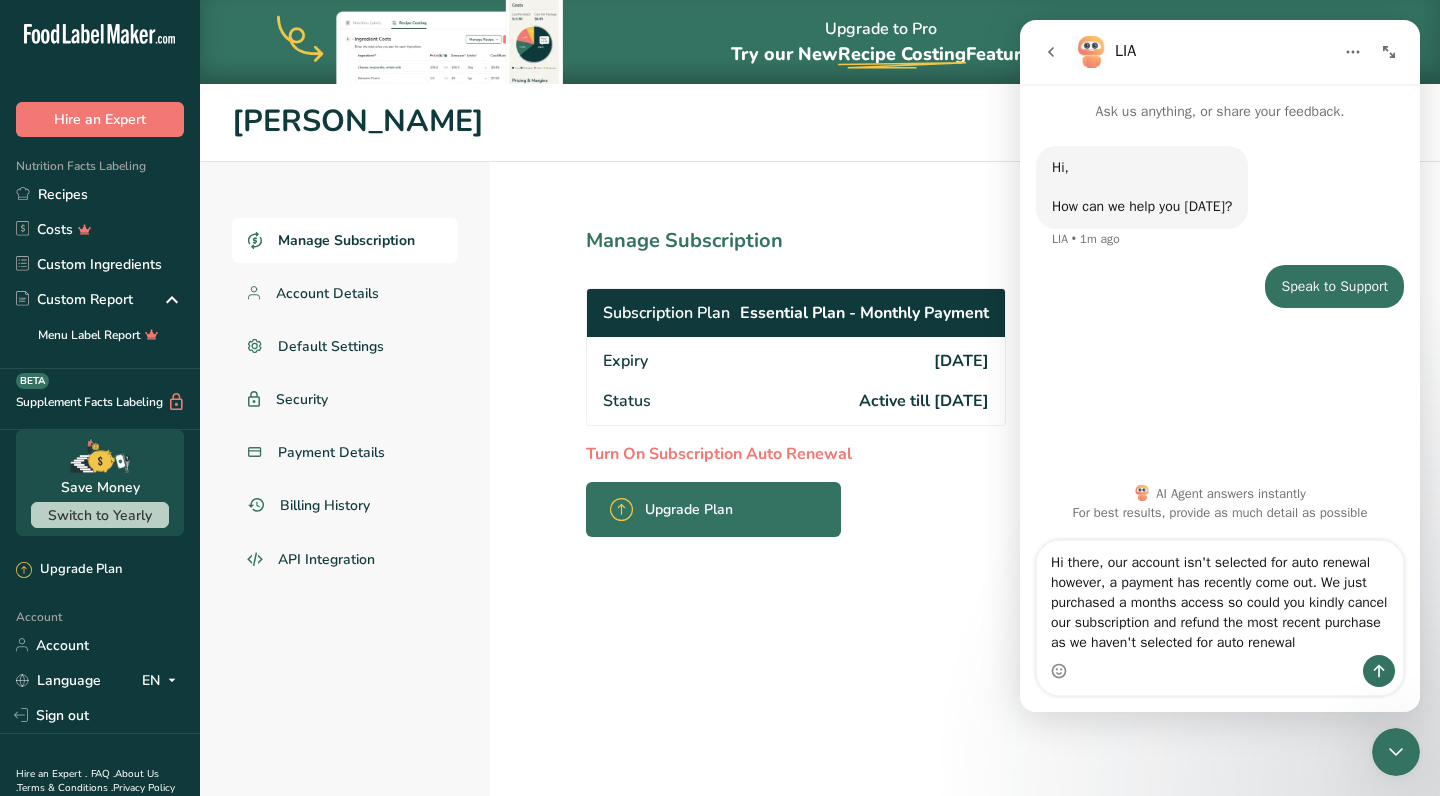 click on "Hi there, our account isn't selected for auto renewal however, a payment has recently come out. We just purchased a months access so could you kindly cancel our subscription and refund the most recent purchase as we haven't selected for auto renewal" at bounding box center [1220, 598] 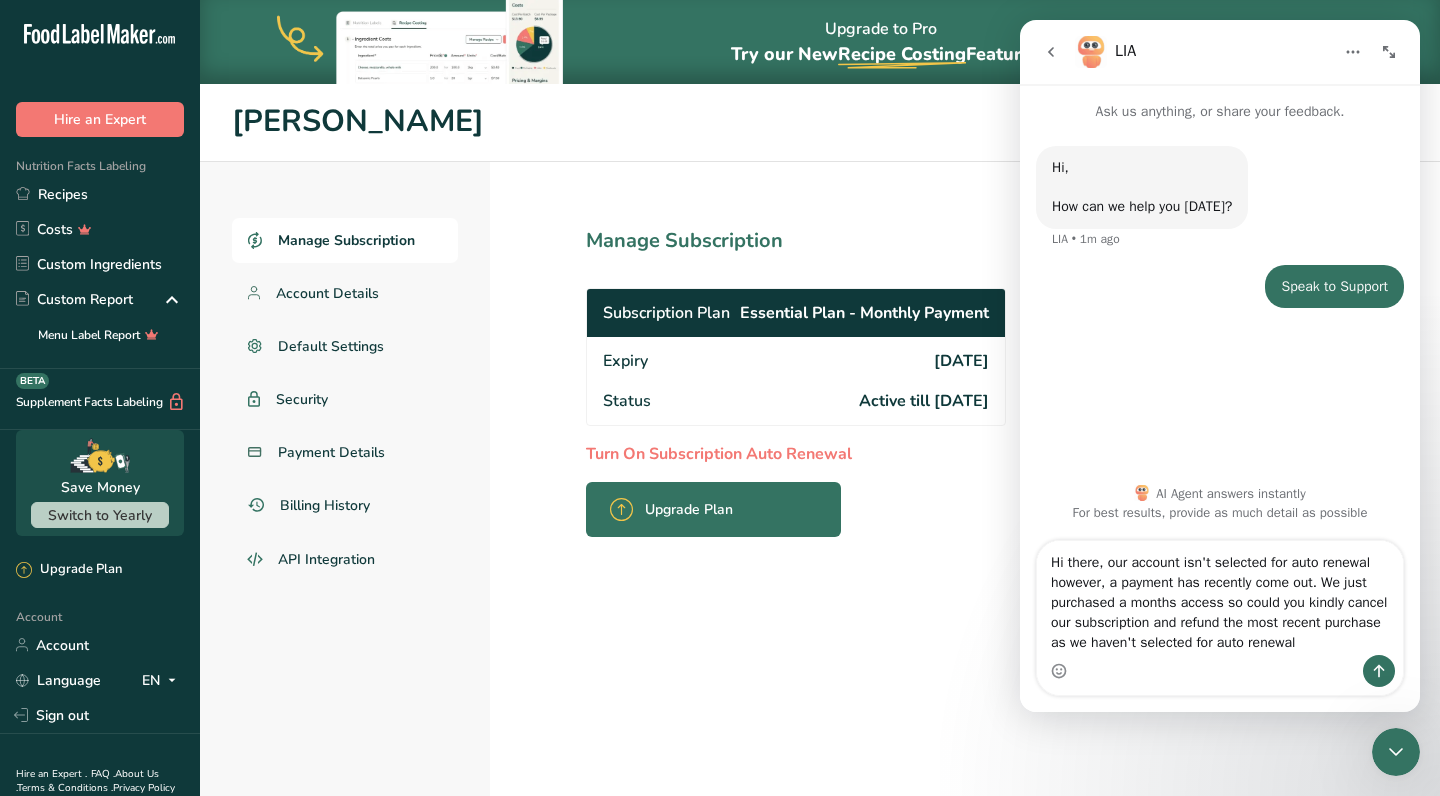 type on "Hi there, our account isn't selected for auto renewal however, a payment has recently come out. We just purchased a months access so could you kindly cancel our subscription and refund the most recent purchase as we haven't selected for auto renewal" 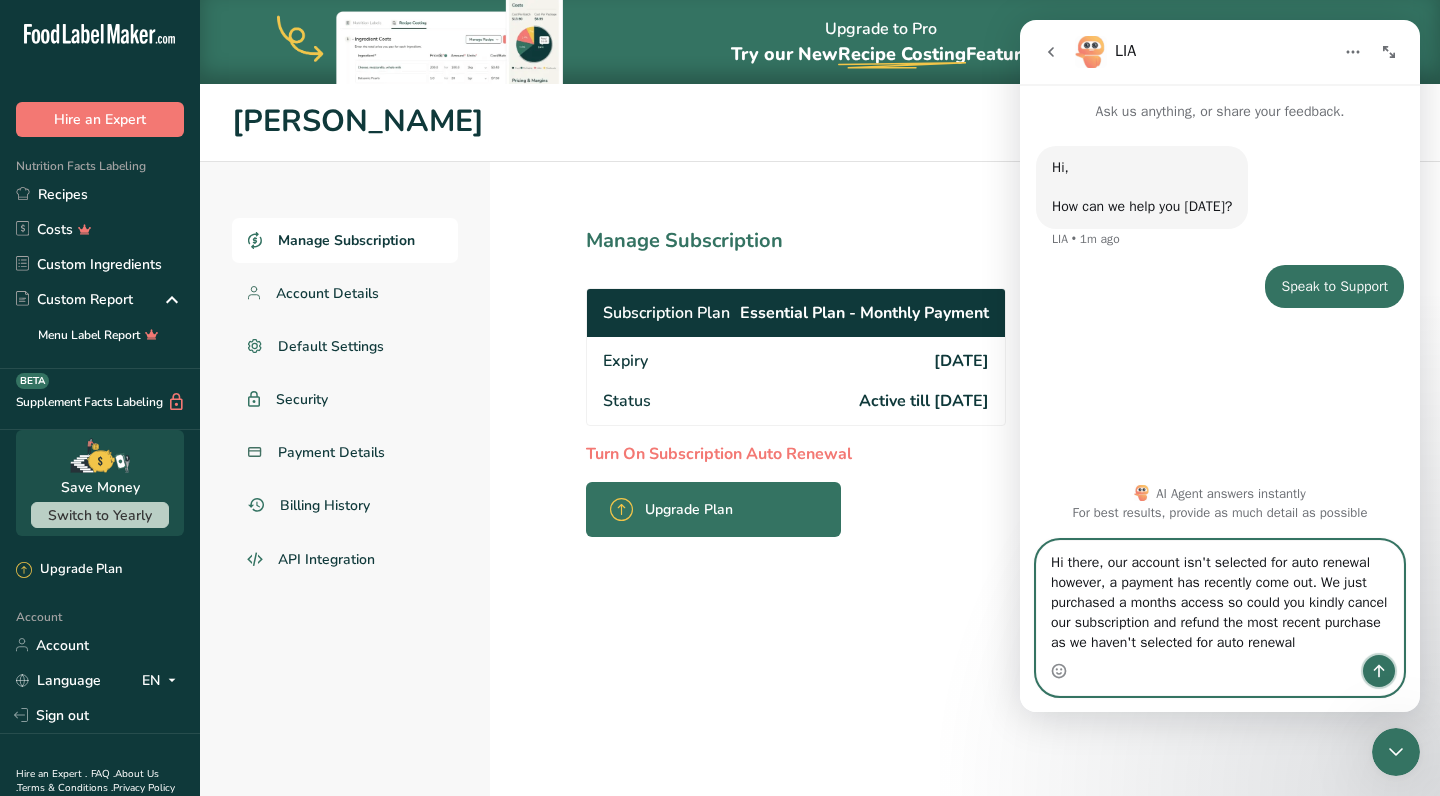 click at bounding box center [1379, 671] 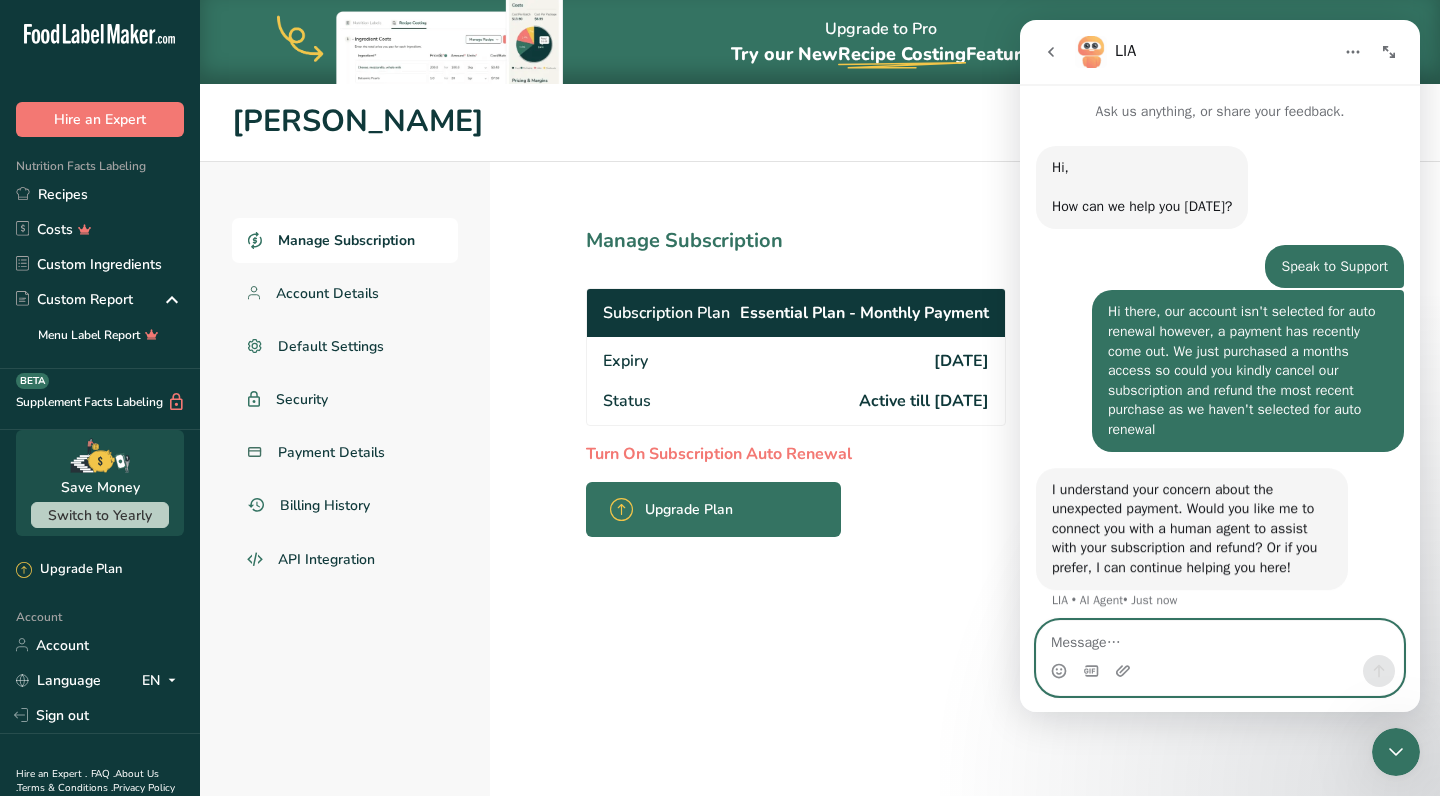 scroll, scrollTop: 1, scrollLeft: 0, axis: vertical 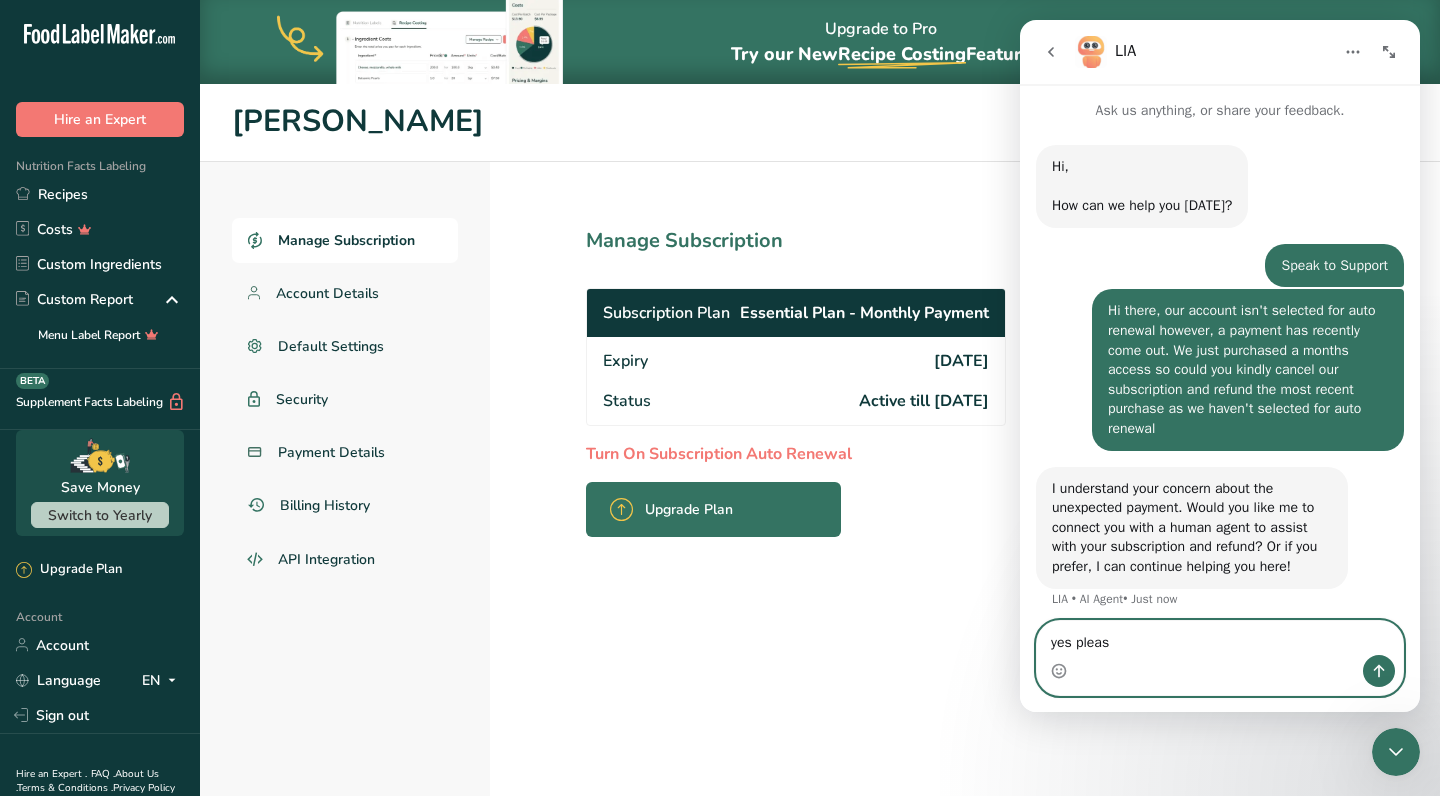 type on "yes please" 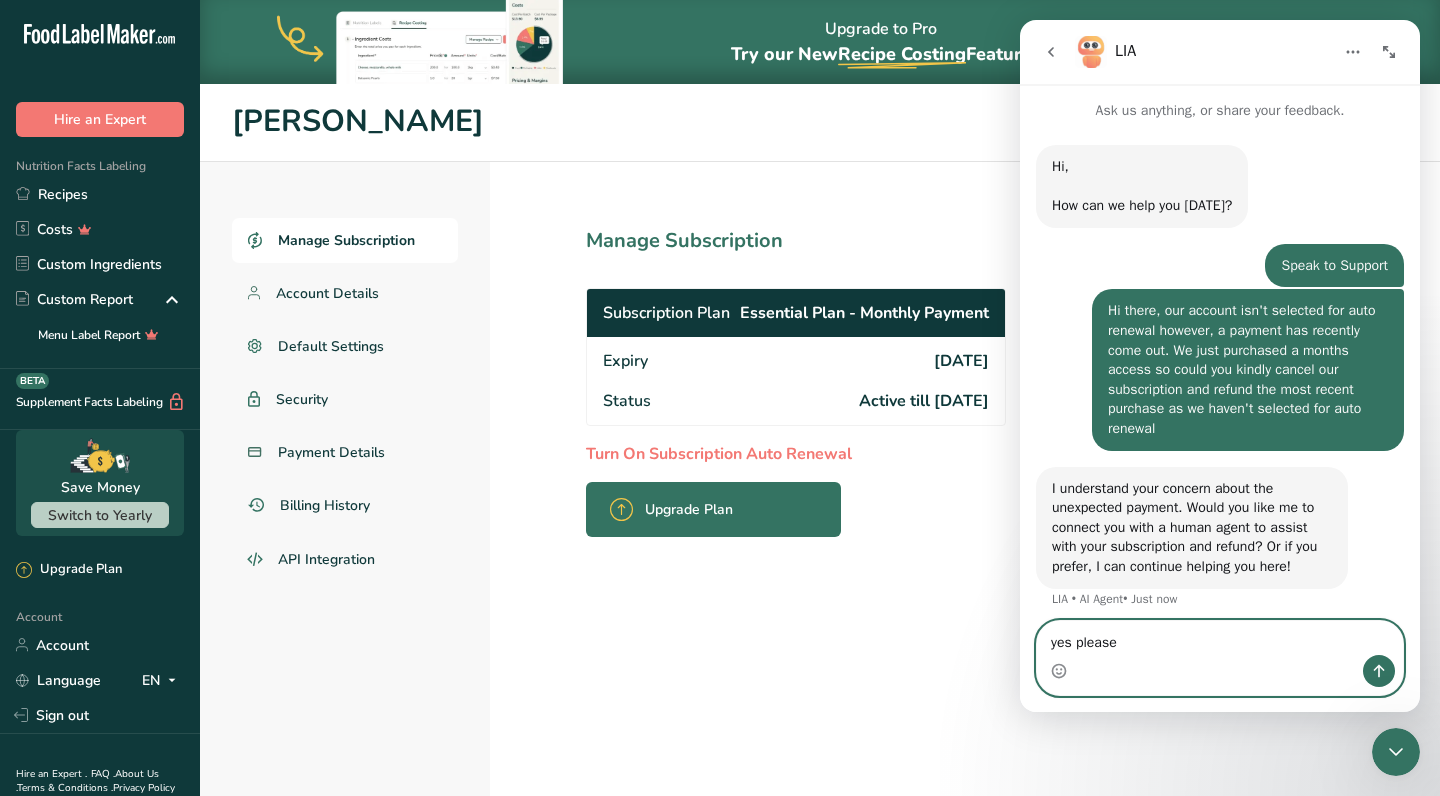 type 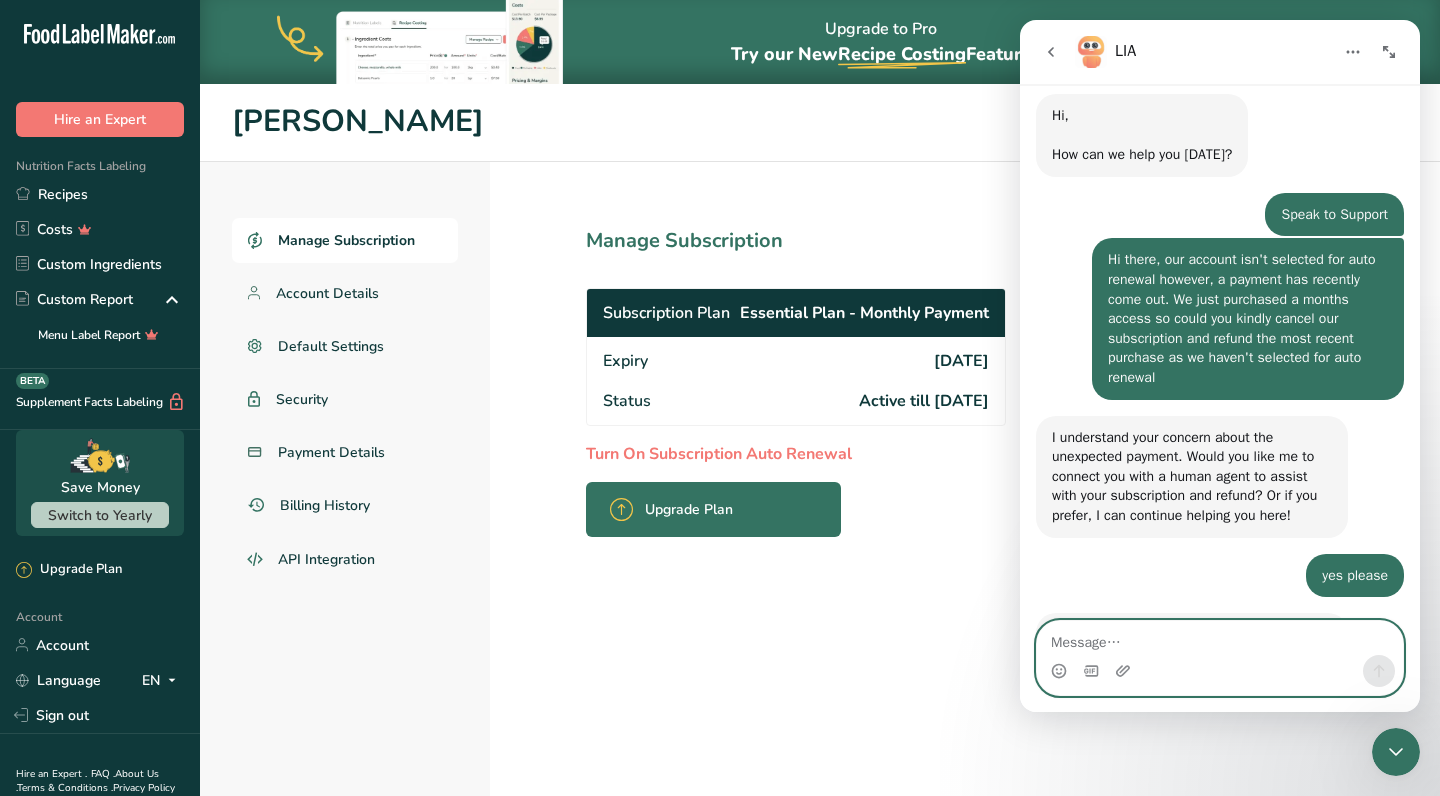 scroll, scrollTop: 195, scrollLeft: 0, axis: vertical 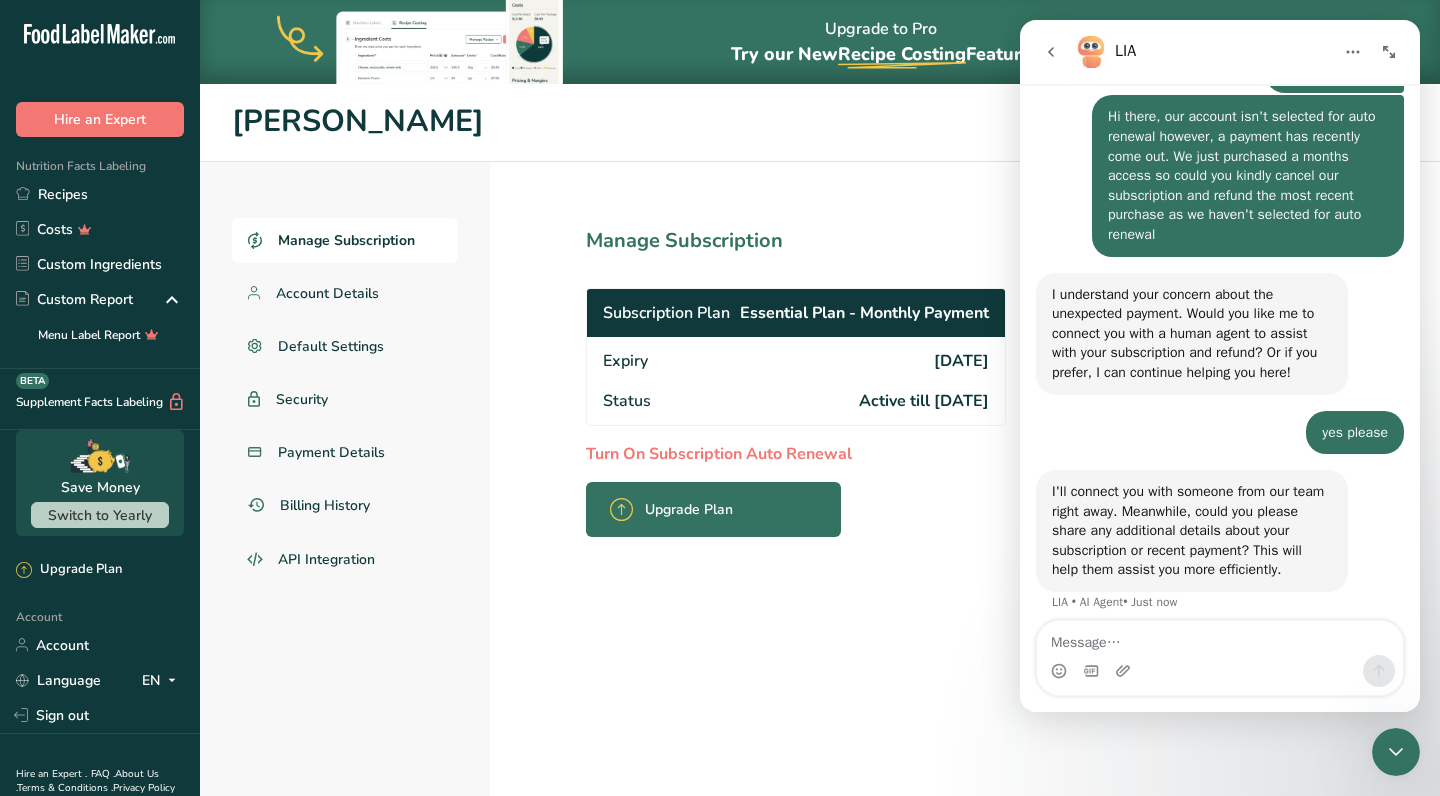 click 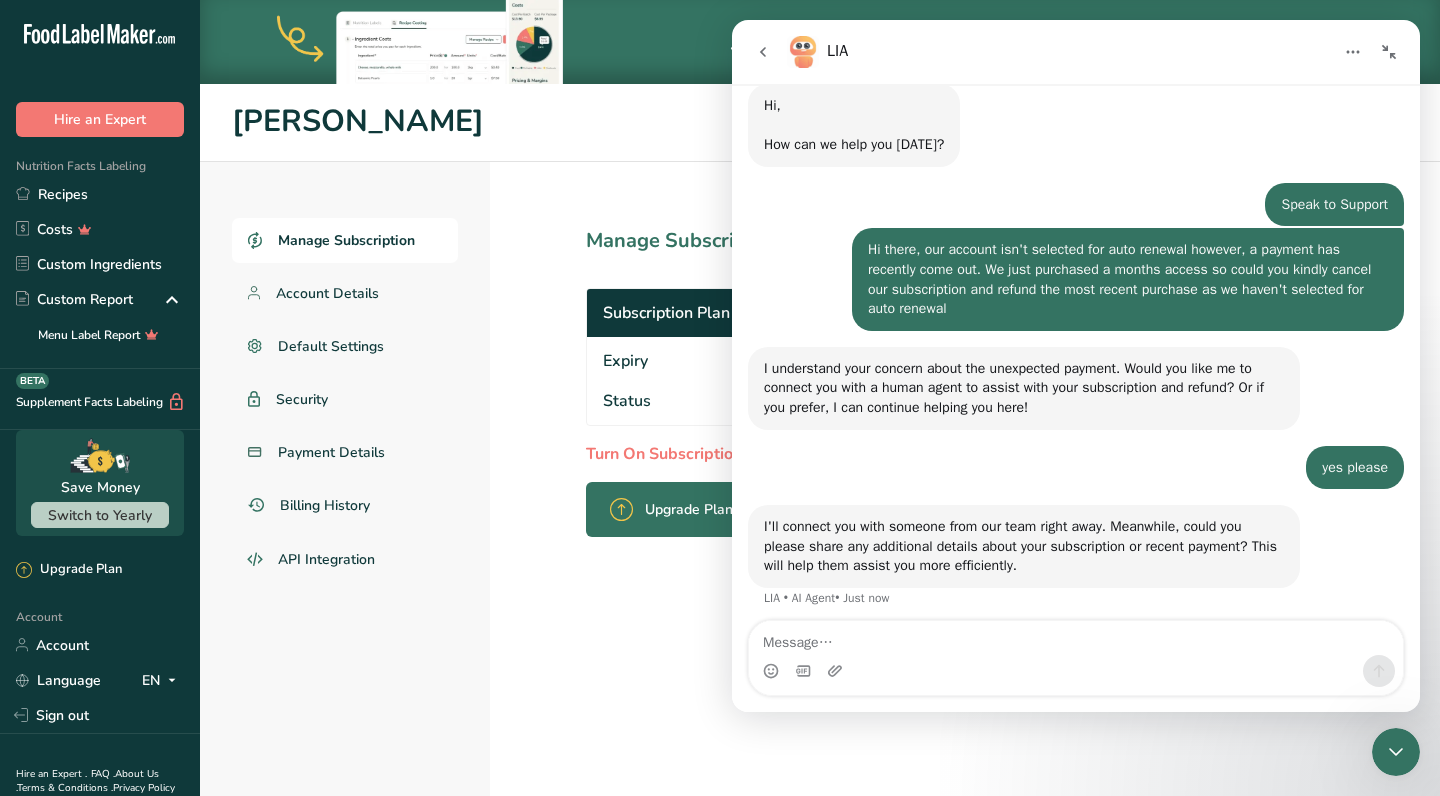 click 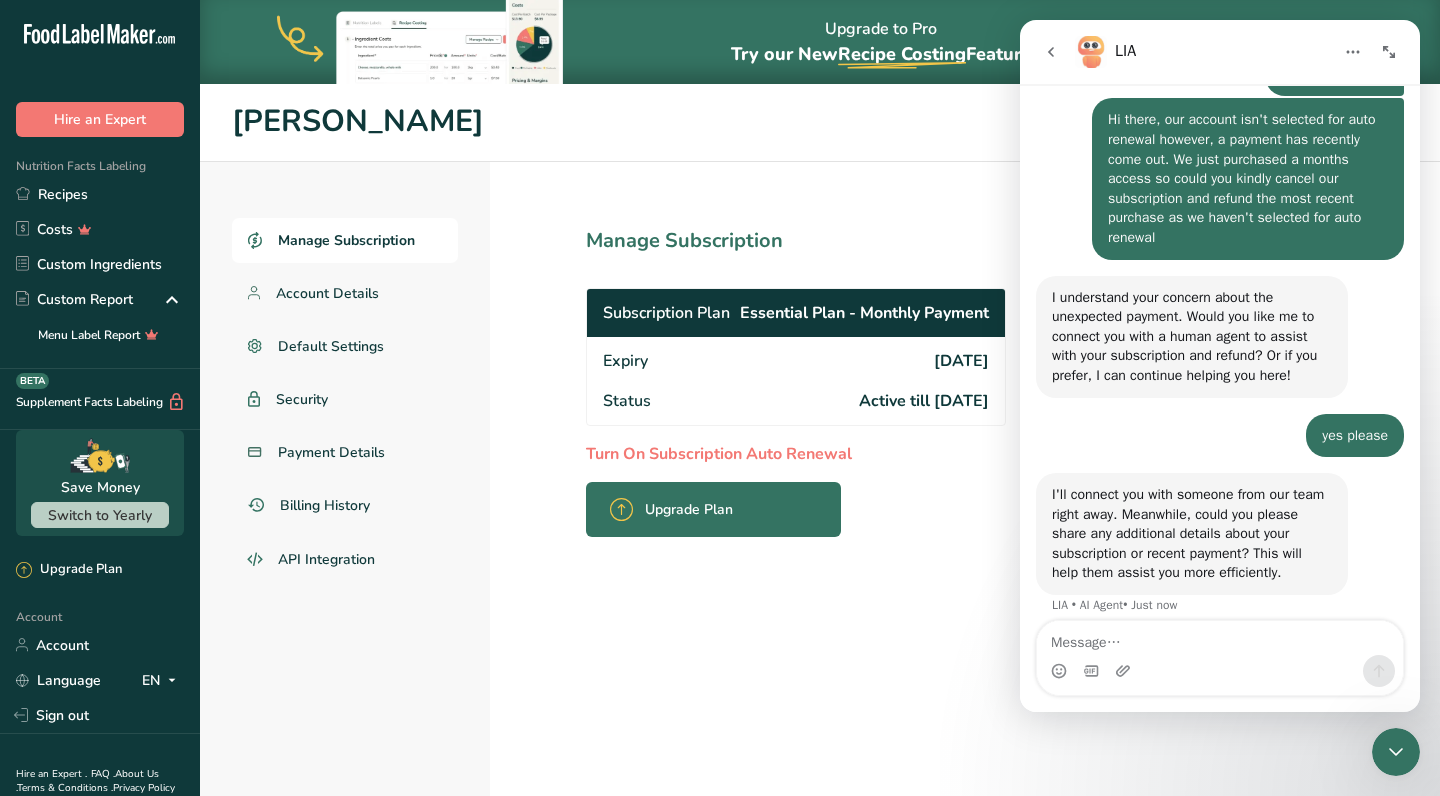 scroll, scrollTop: 195, scrollLeft: 0, axis: vertical 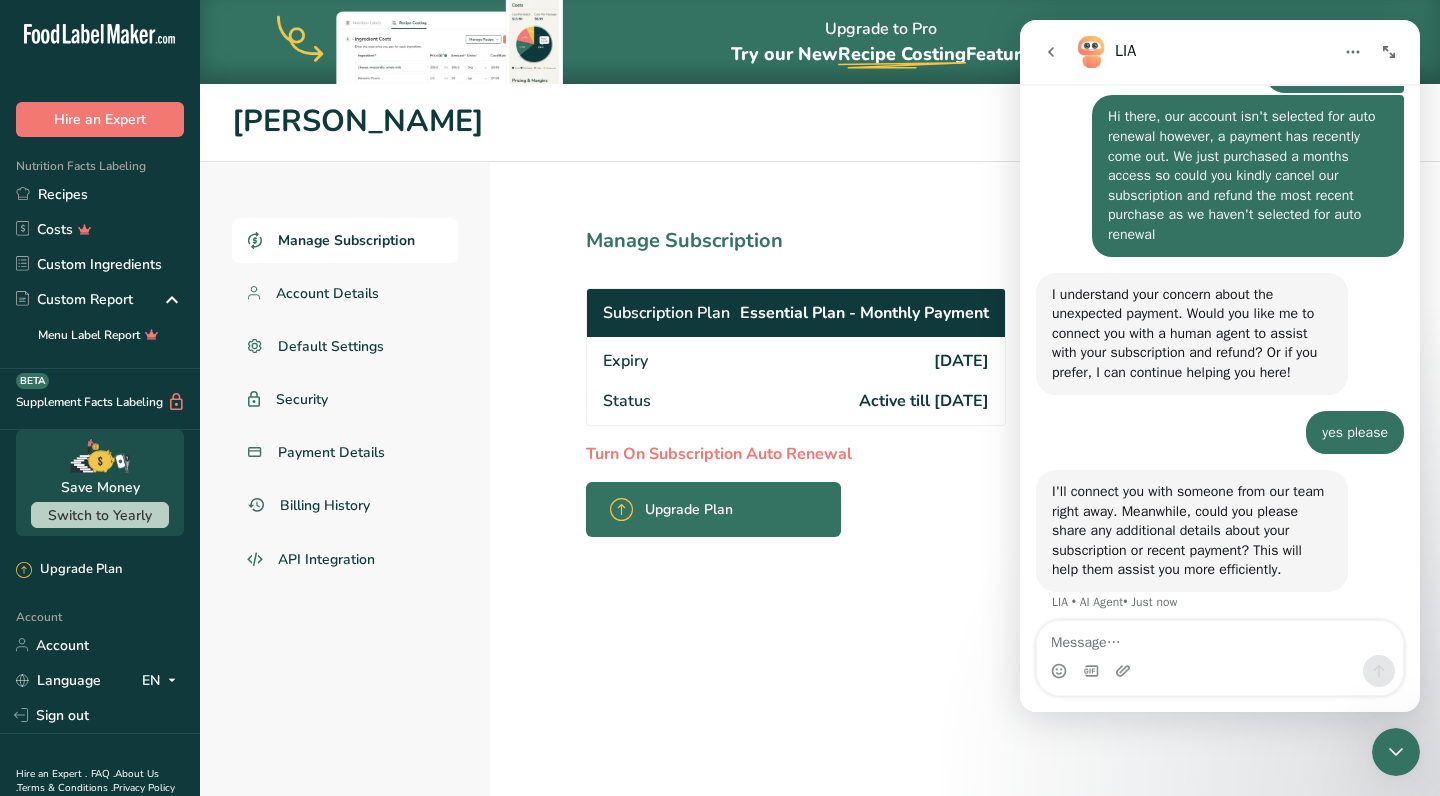 click 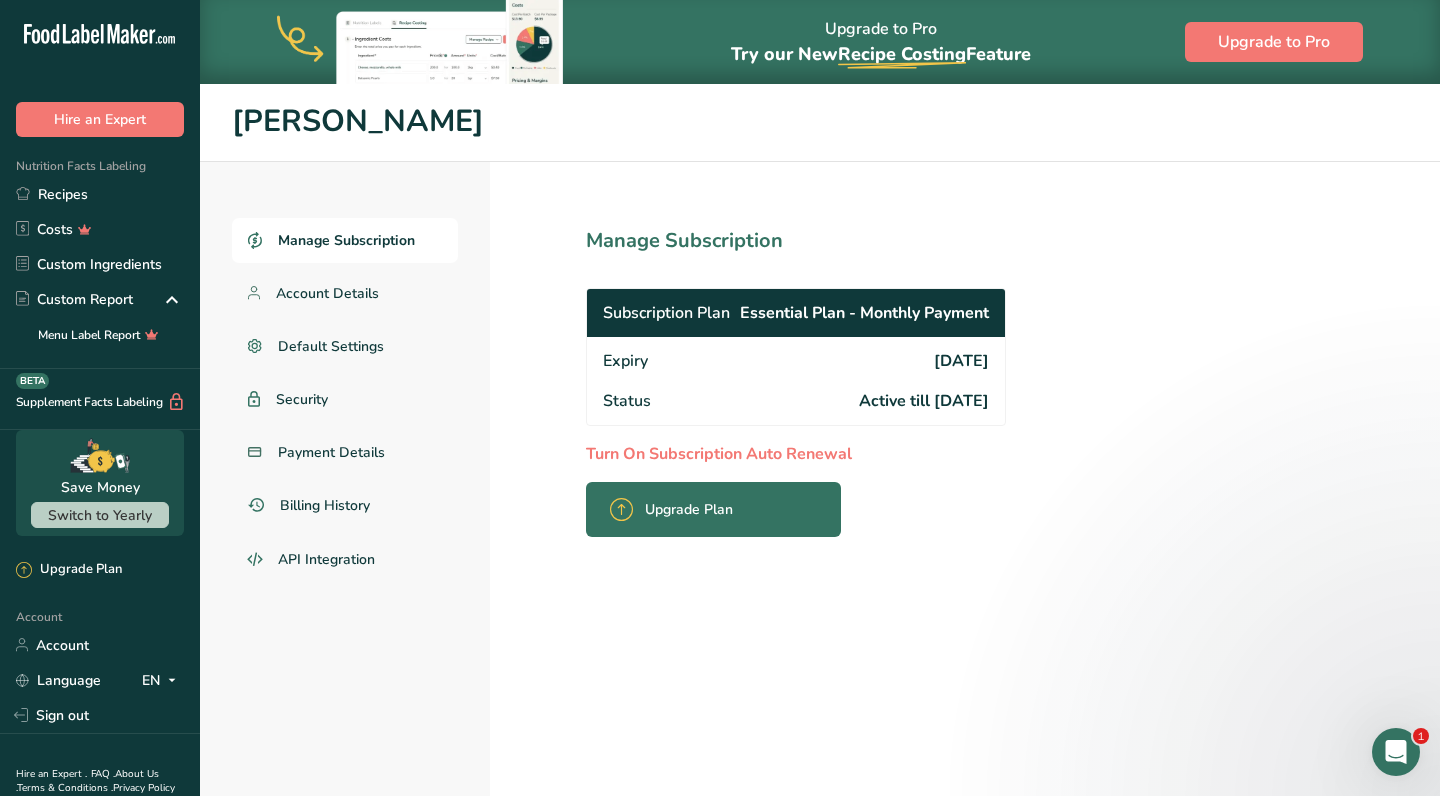 scroll, scrollTop: 0, scrollLeft: 0, axis: both 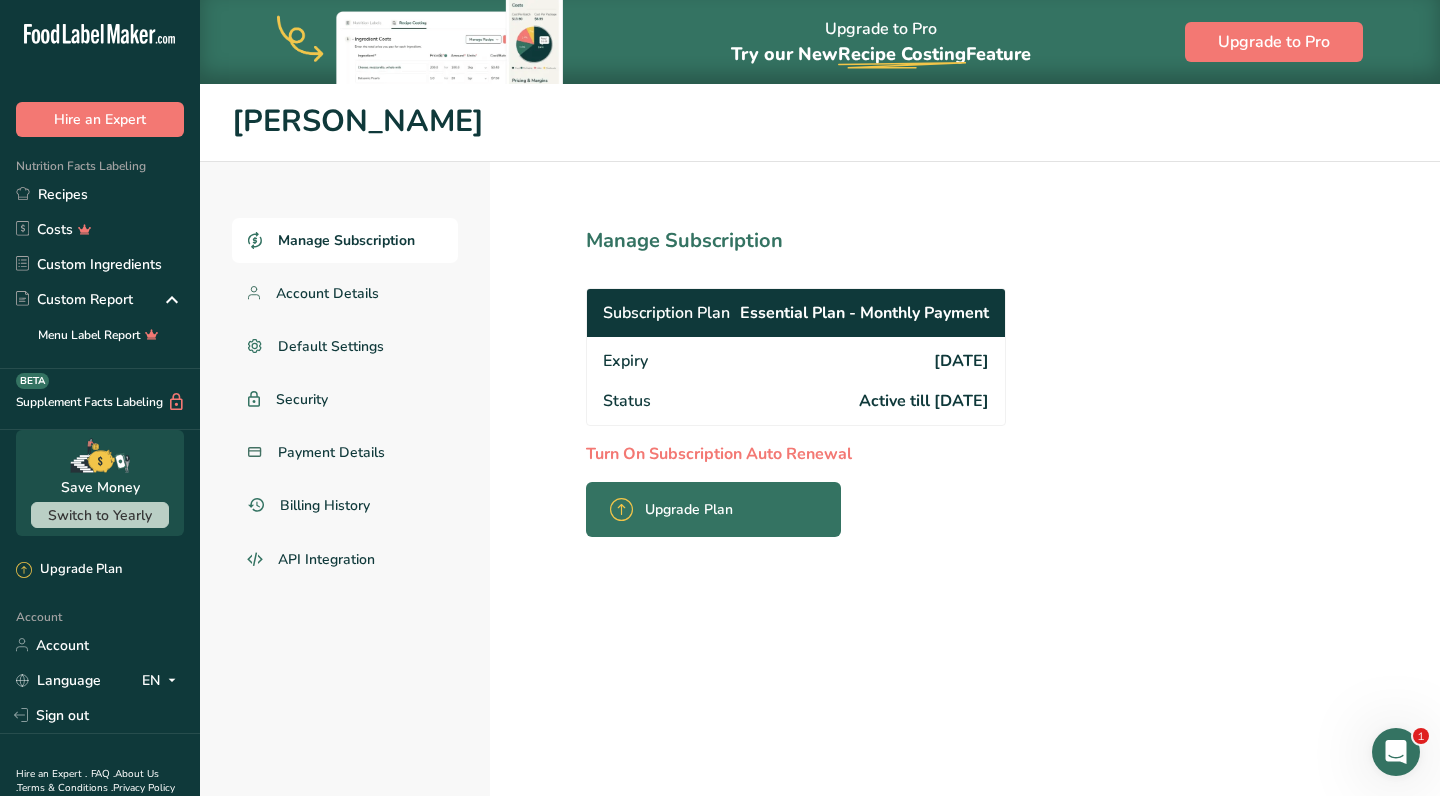 click on "Manage Subscription
Account Details
Default Settings
Security
Payment Details
Billing History
API Integration
Manage Subscription
Subscription Plan
Essential Plan - Monthly Payment
Expiry
2025-08-11
Status
Active till 2025-08-11
Turn On Subscription Auto Renewal
Upgrade Plan" at bounding box center (820, 520) 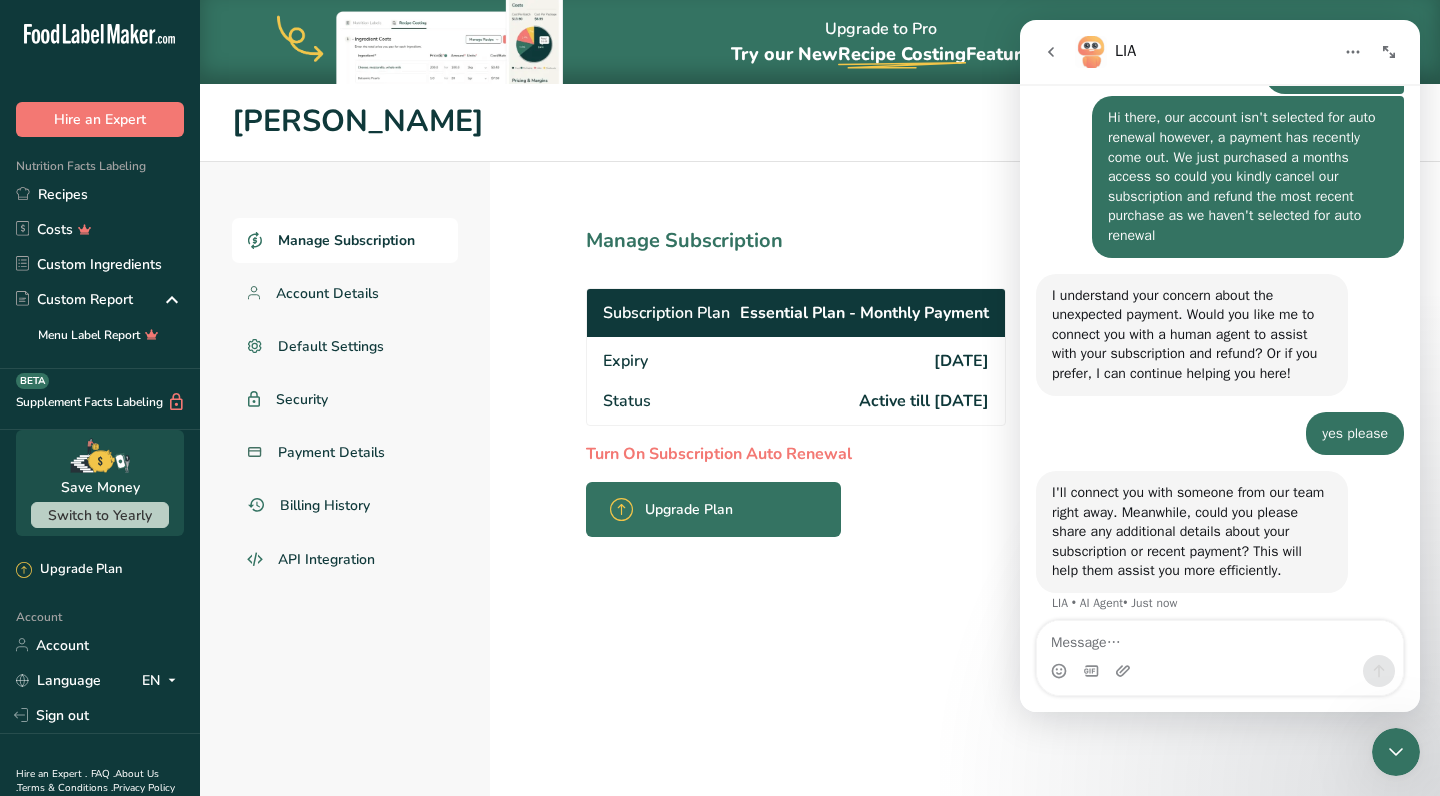 scroll, scrollTop: 195, scrollLeft: 0, axis: vertical 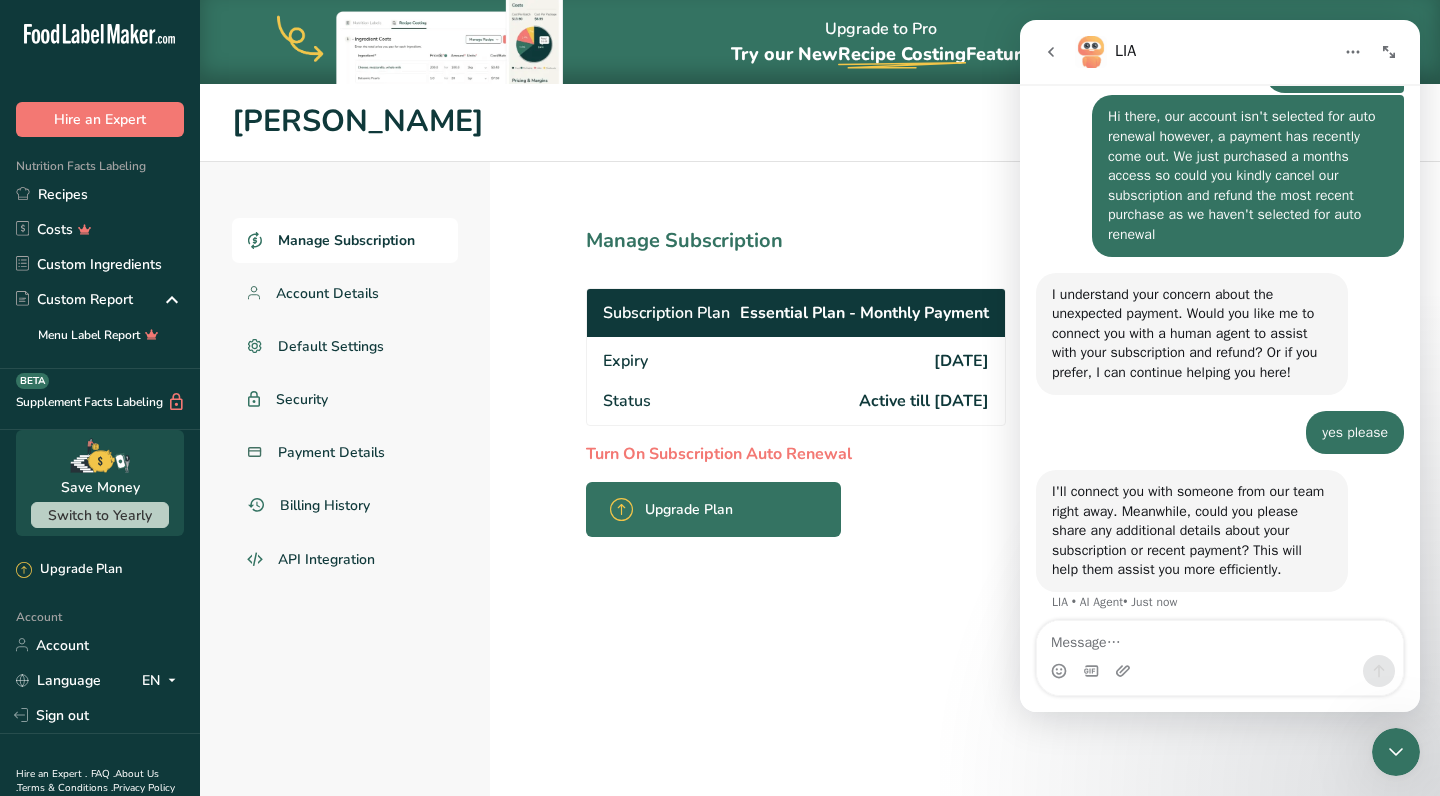 click at bounding box center [1125, 671] 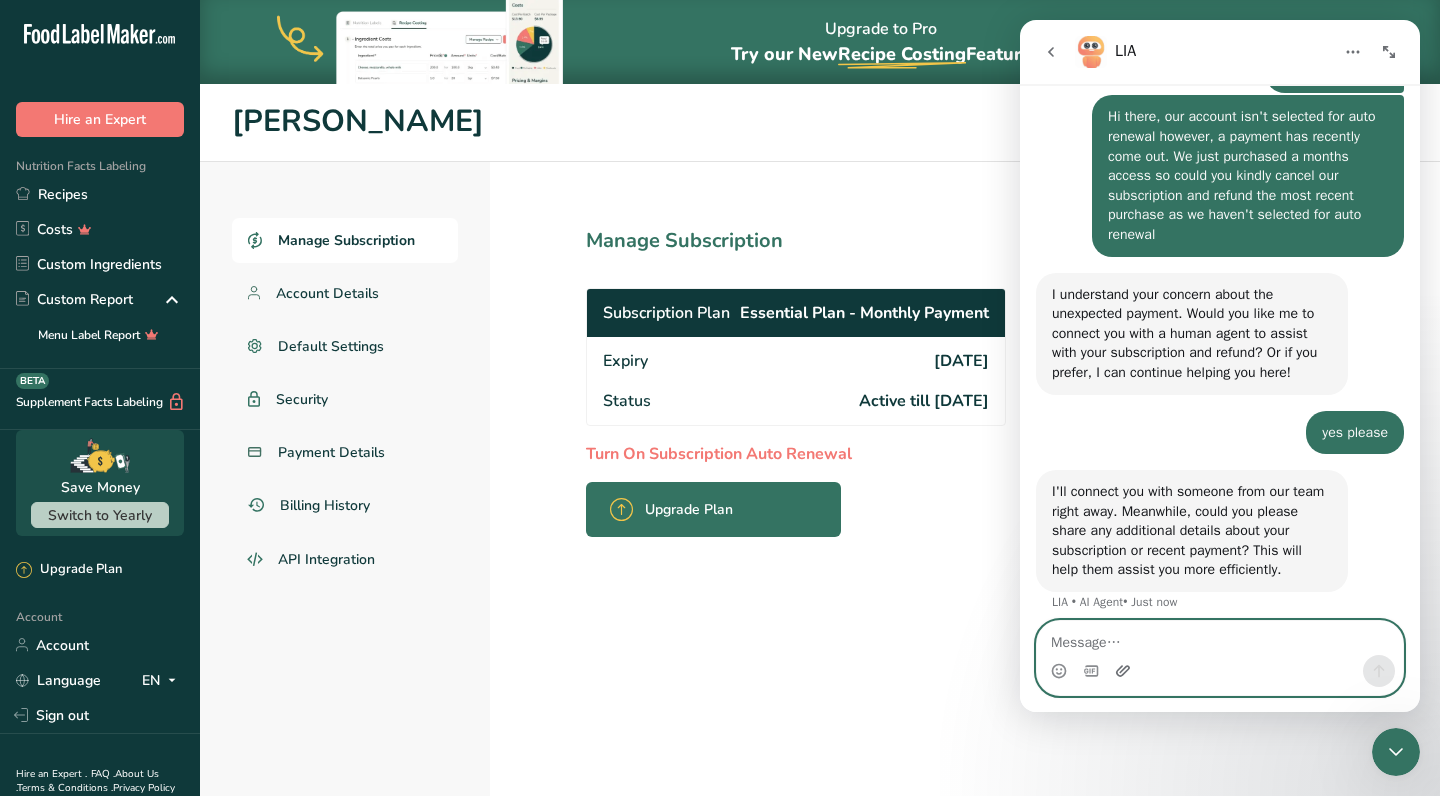click 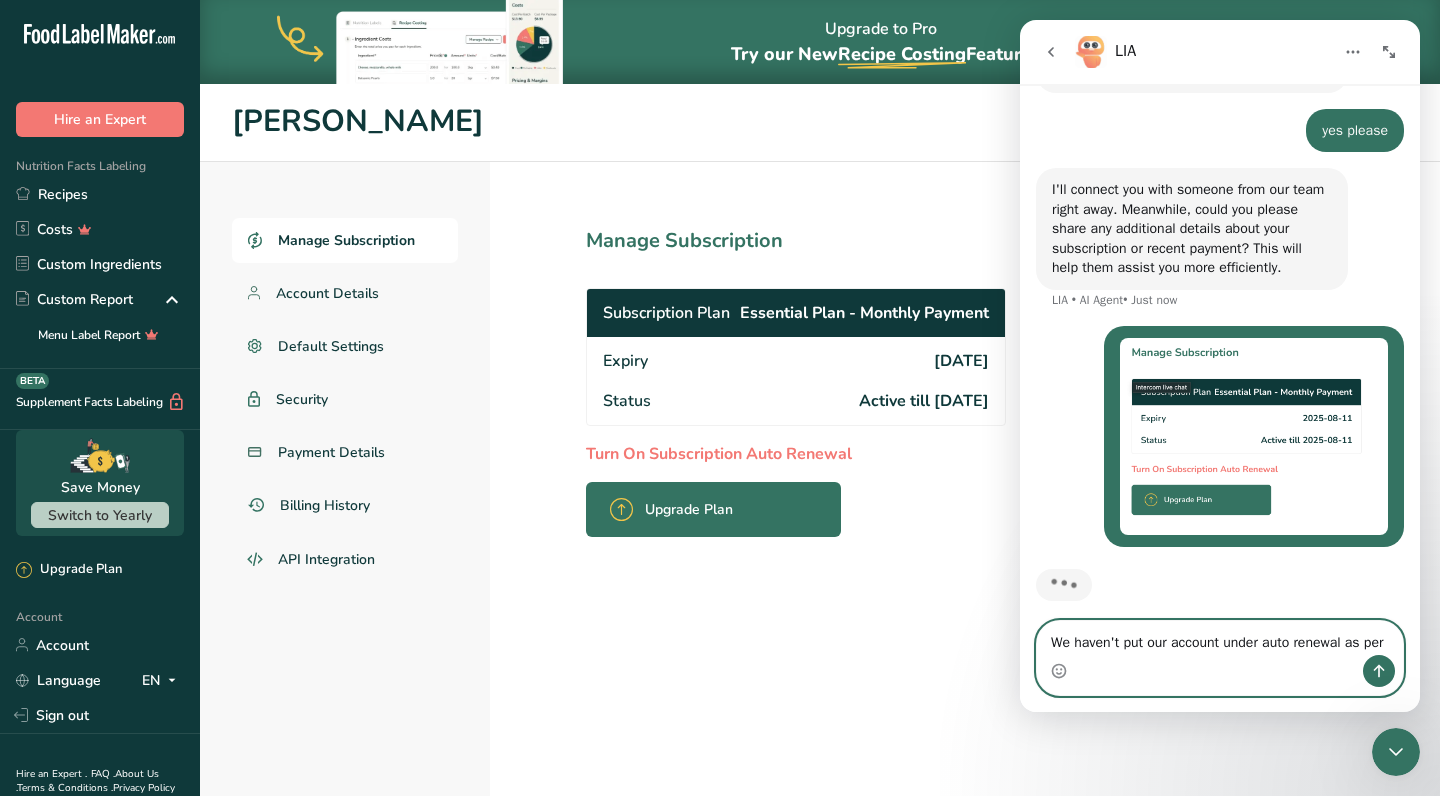 scroll, scrollTop: 517, scrollLeft: 0, axis: vertical 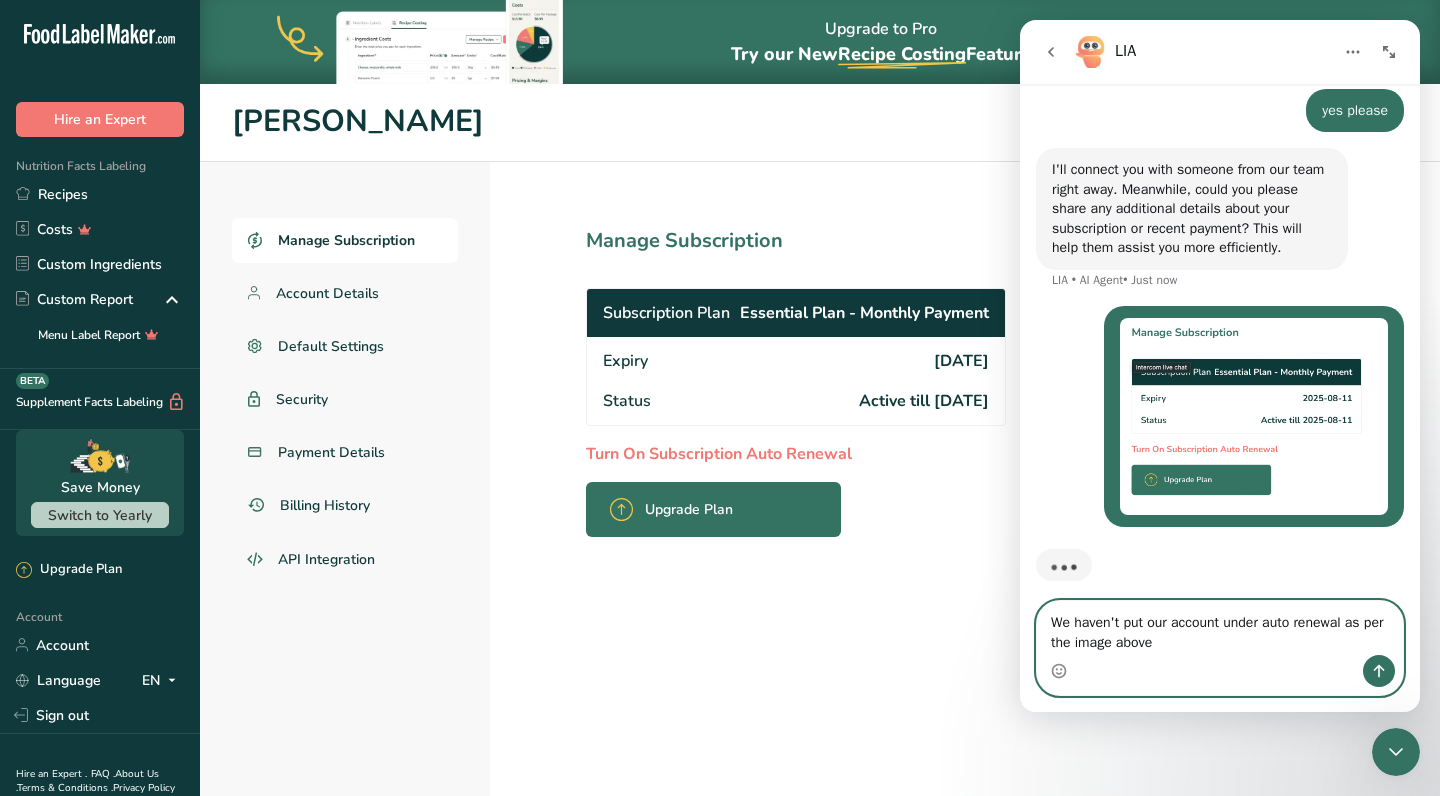 type on "We haven't put our account under auto renewal as per the image above" 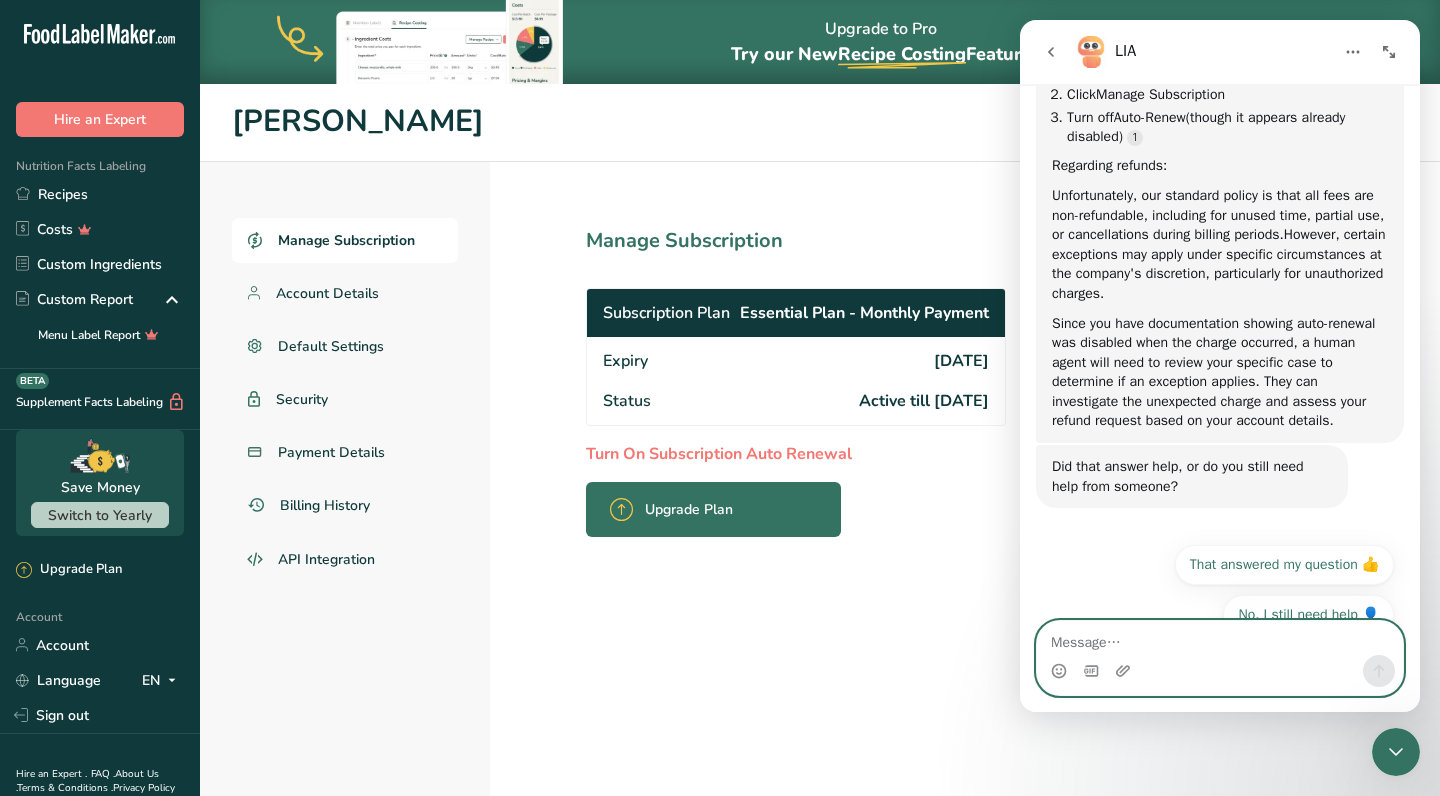 scroll, scrollTop: 898, scrollLeft: 0, axis: vertical 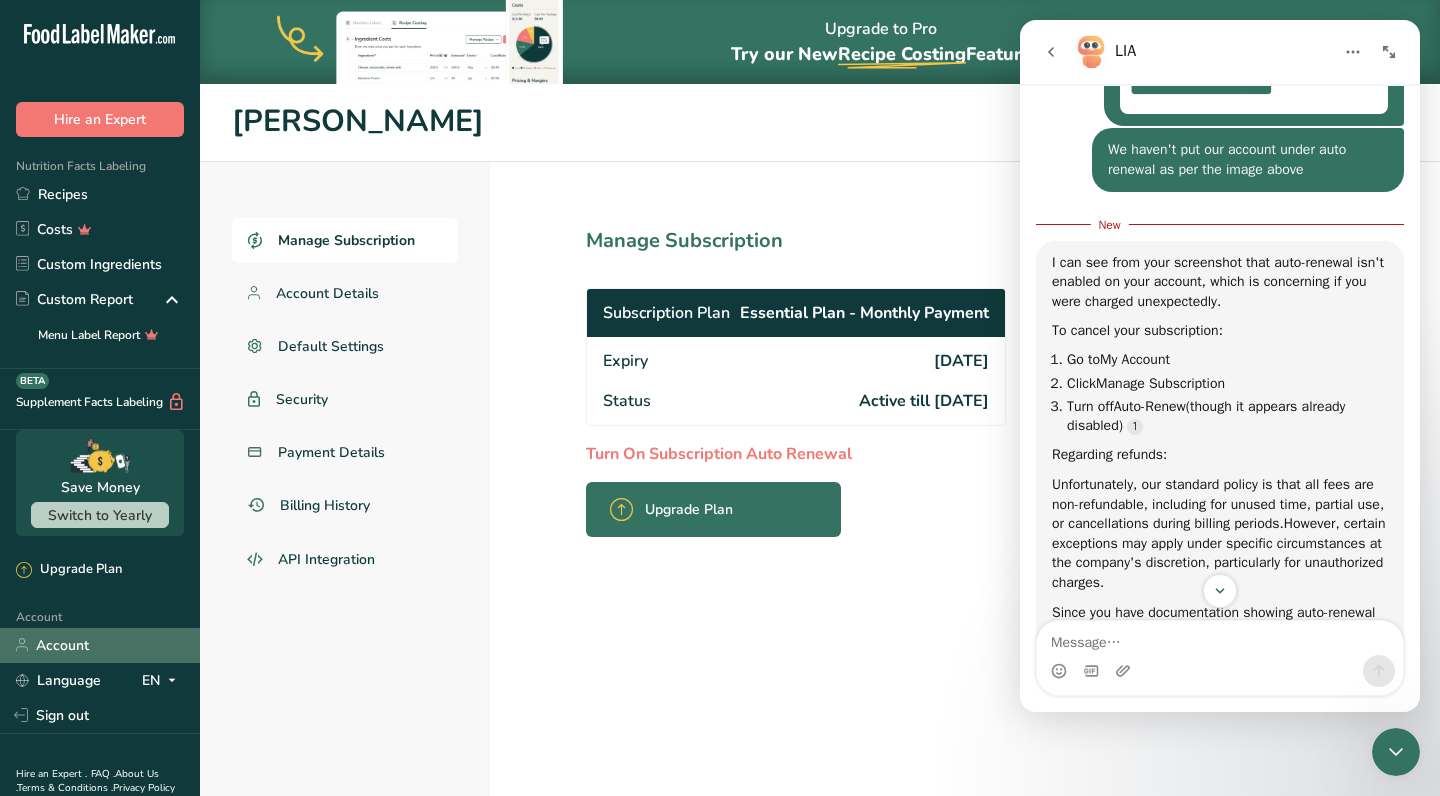 click on "Account" at bounding box center (100, 645) 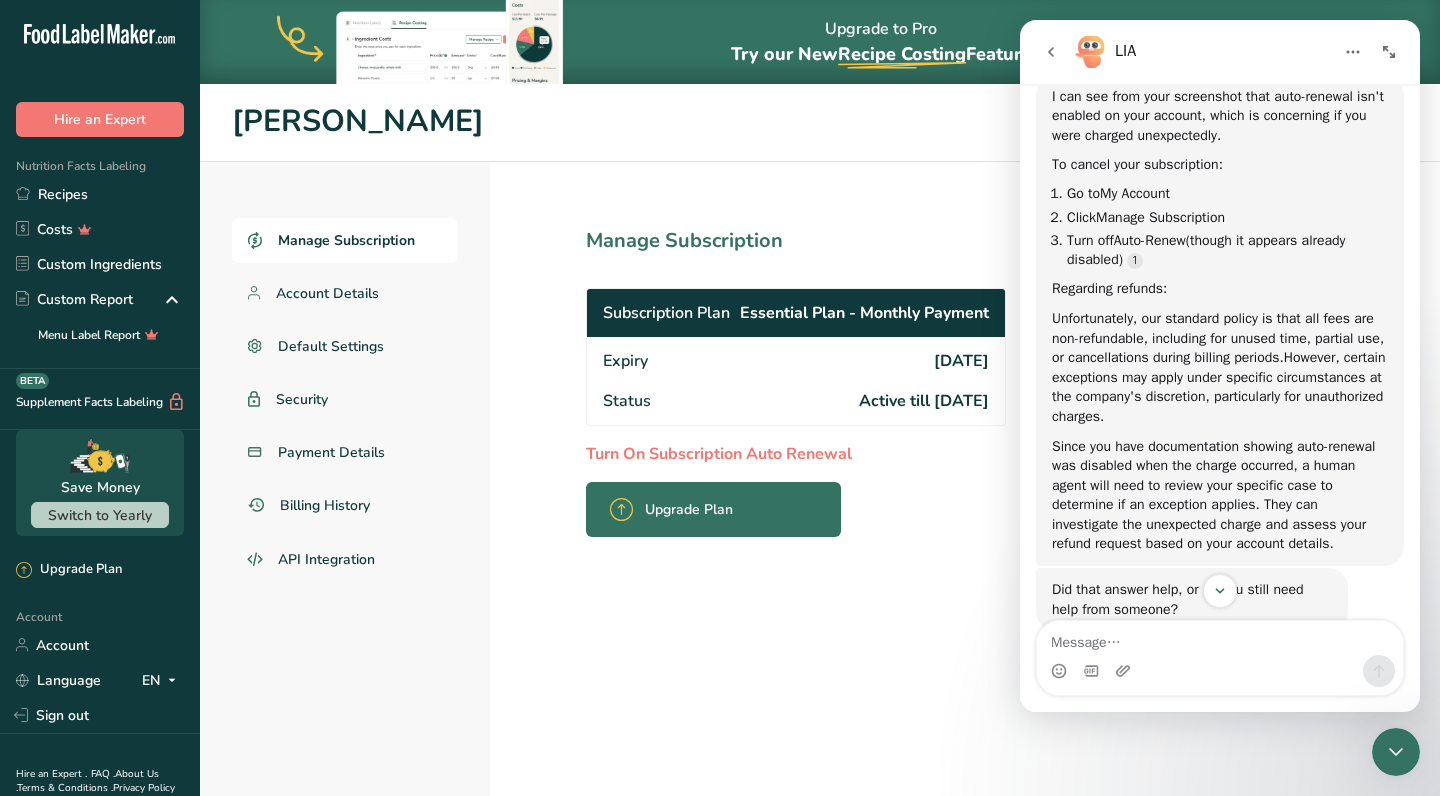 scroll, scrollTop: 1065, scrollLeft: 0, axis: vertical 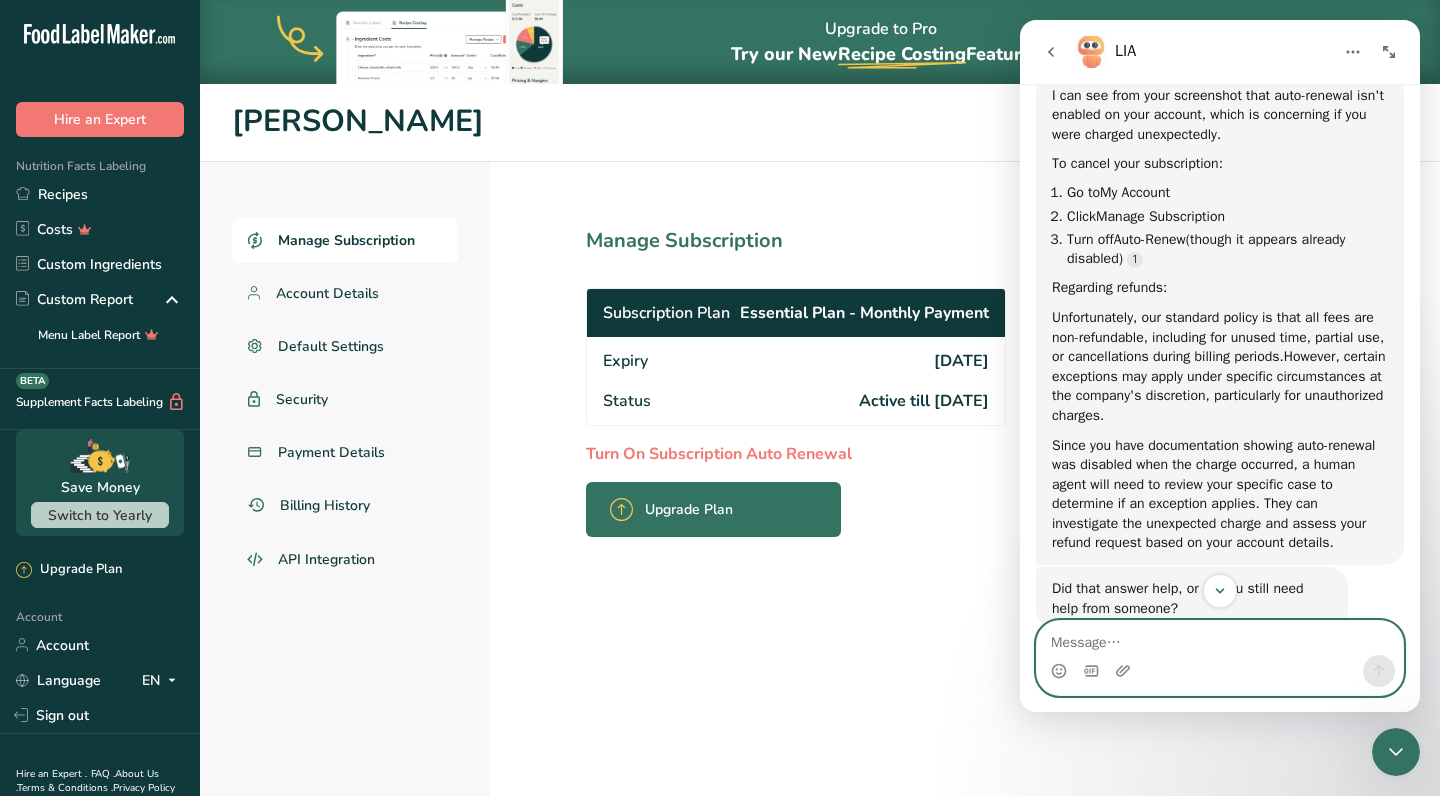 click at bounding box center [1220, 638] 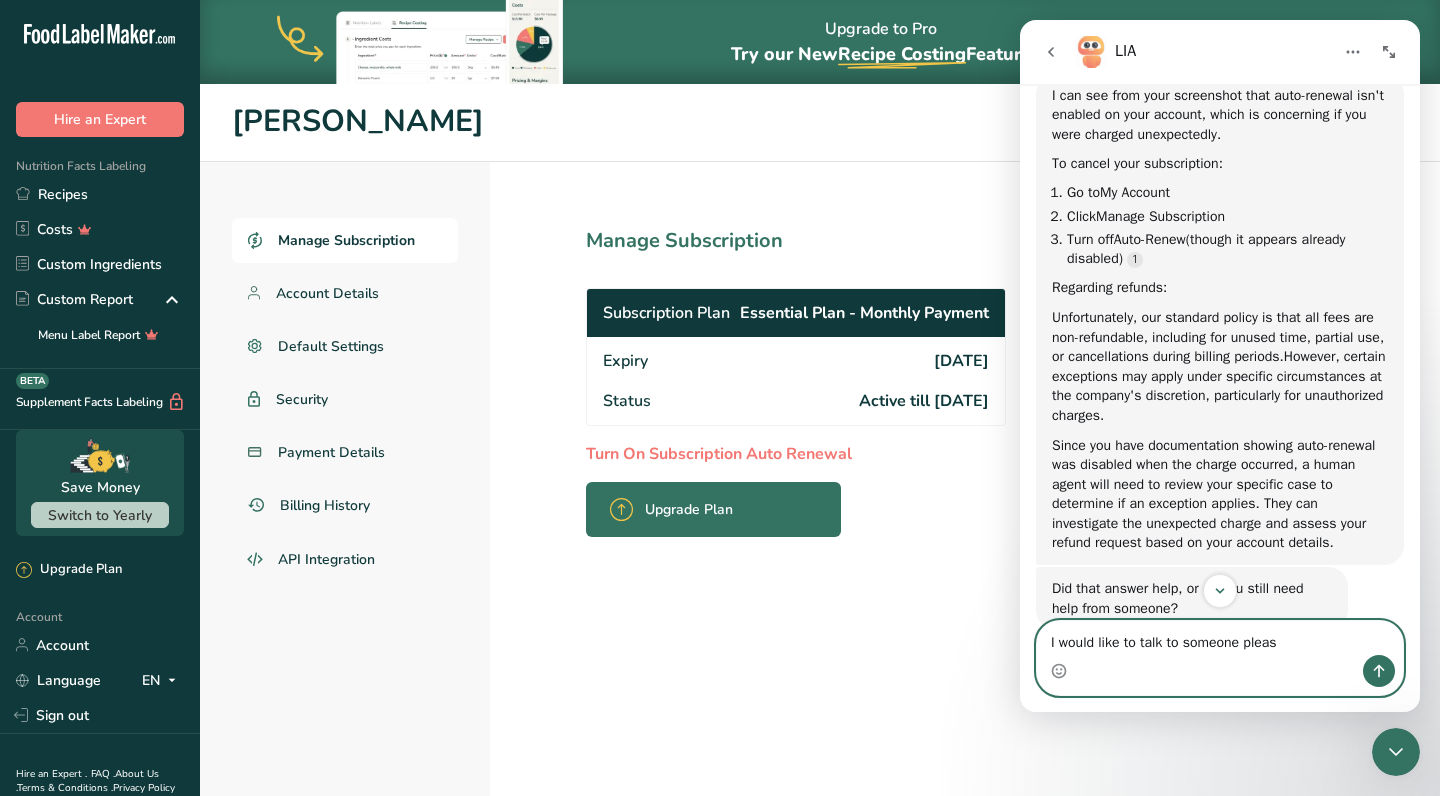 type on "I would like to talk to someone please" 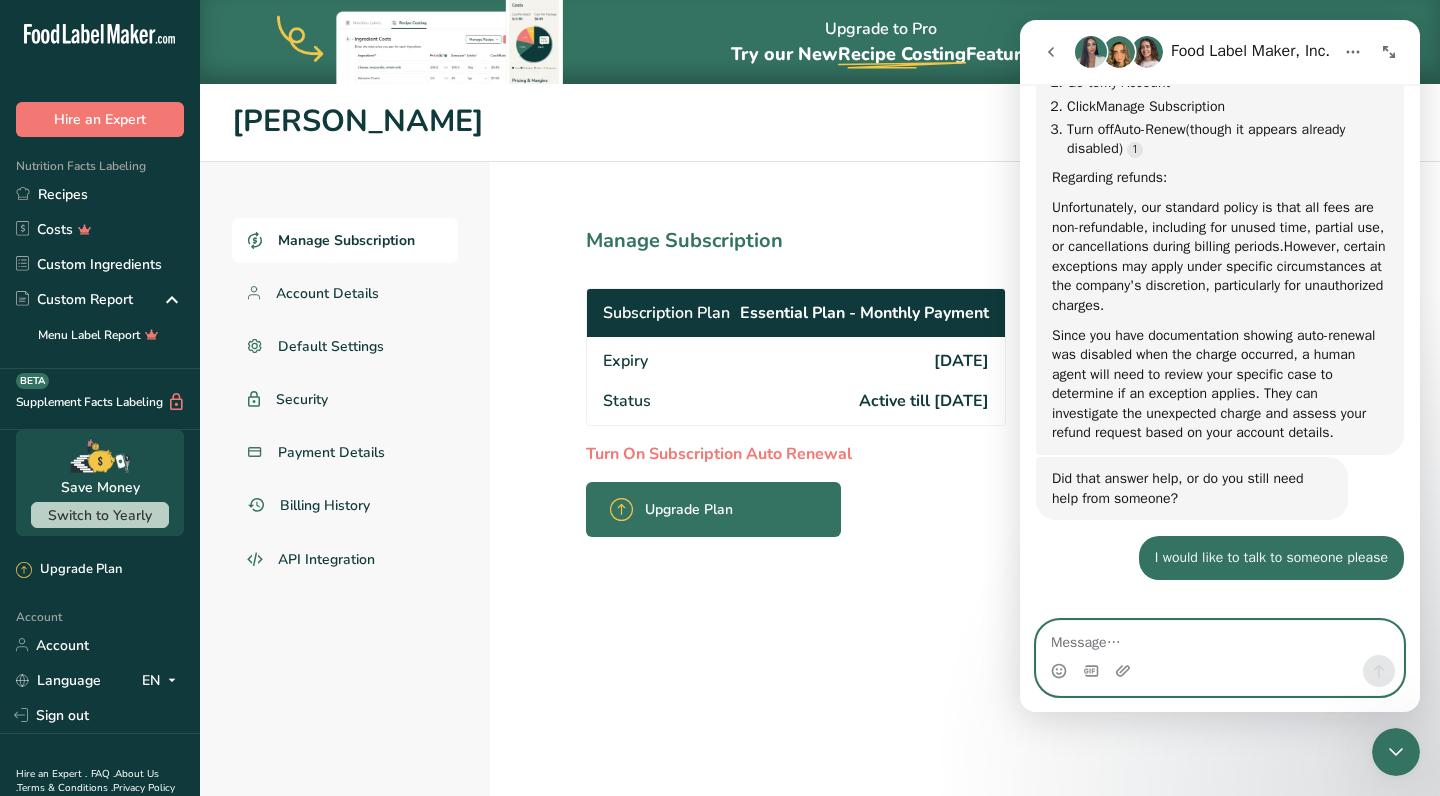 scroll, scrollTop: 1248, scrollLeft: 0, axis: vertical 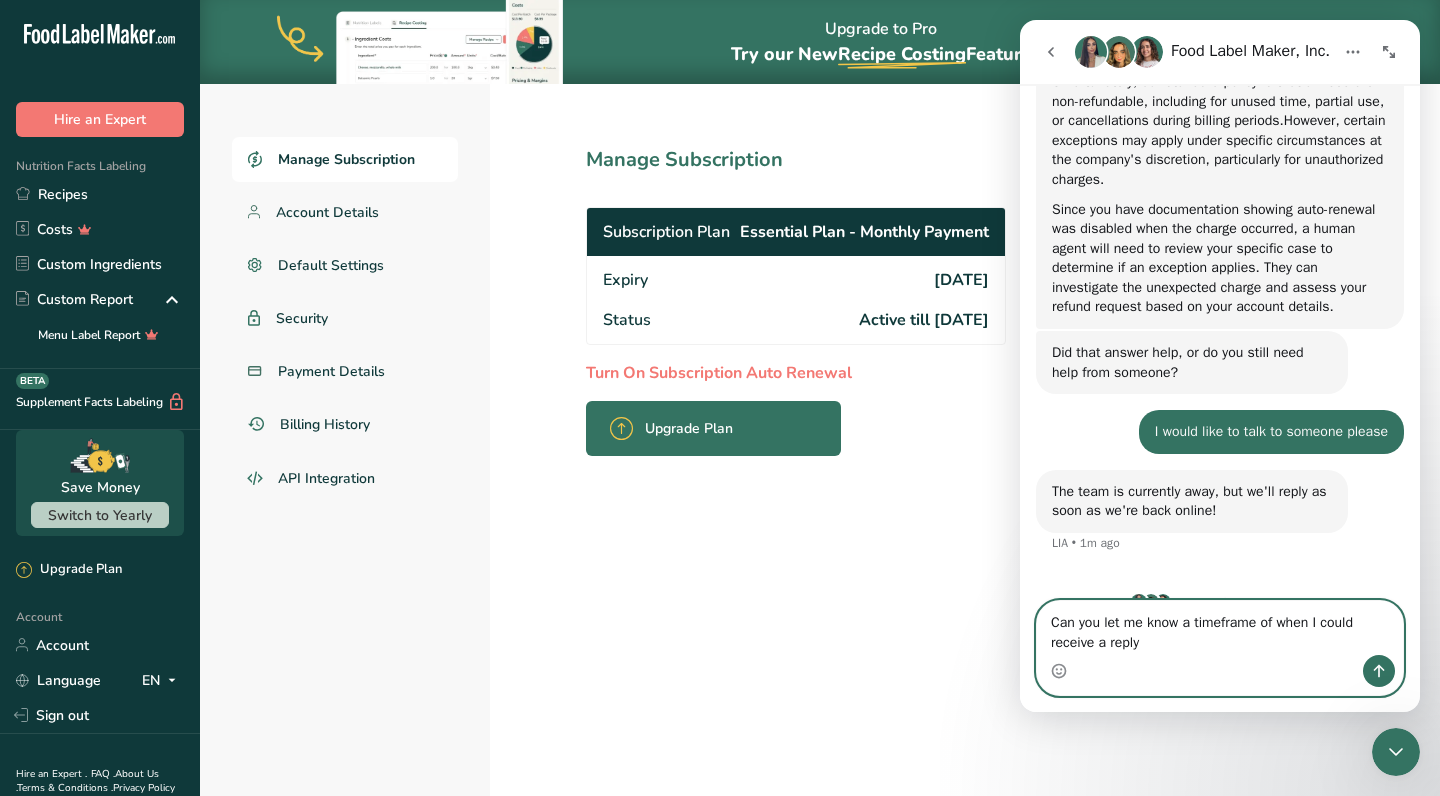 type on "Can you let me know a timeframe of when I could receive a reply?" 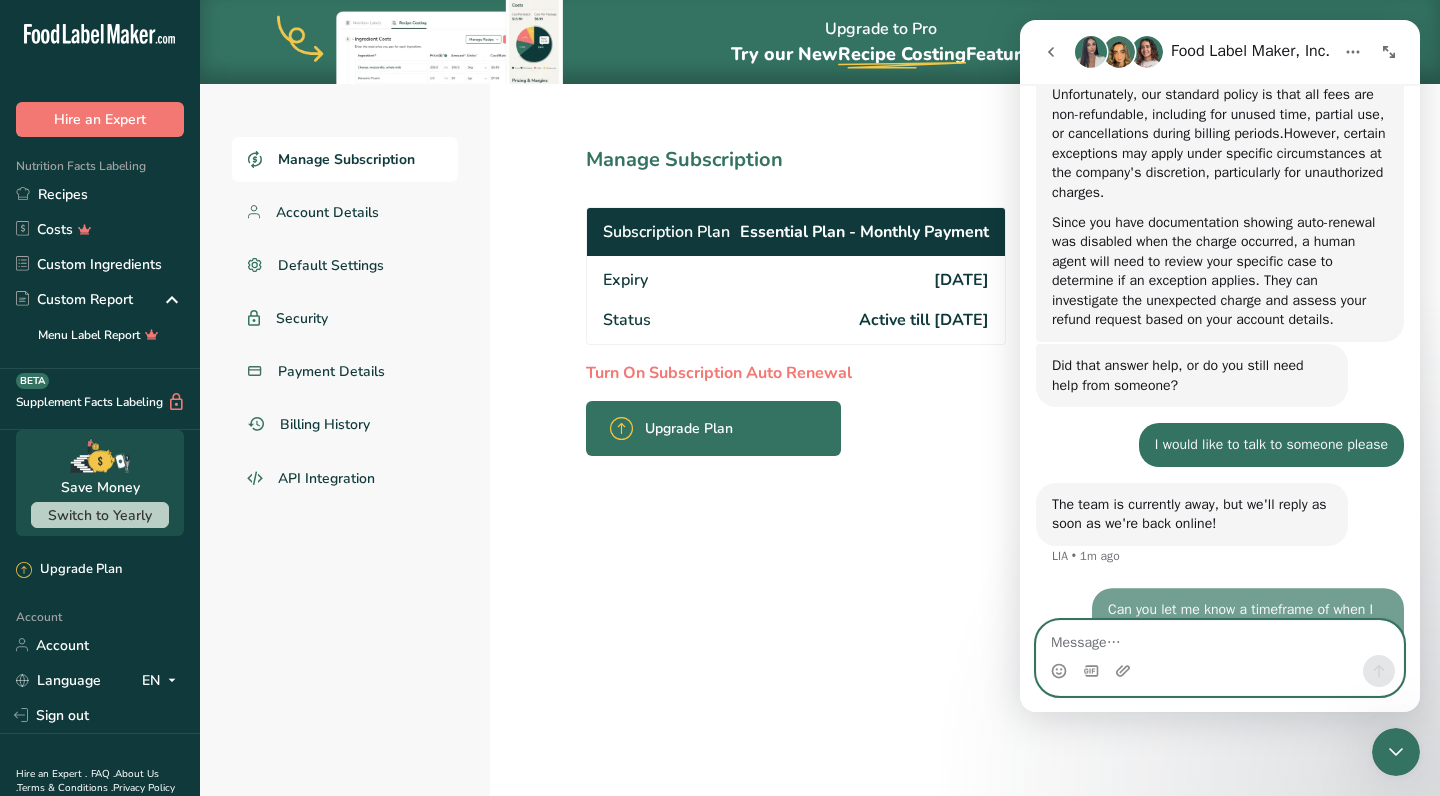 scroll, scrollTop: 1326, scrollLeft: 0, axis: vertical 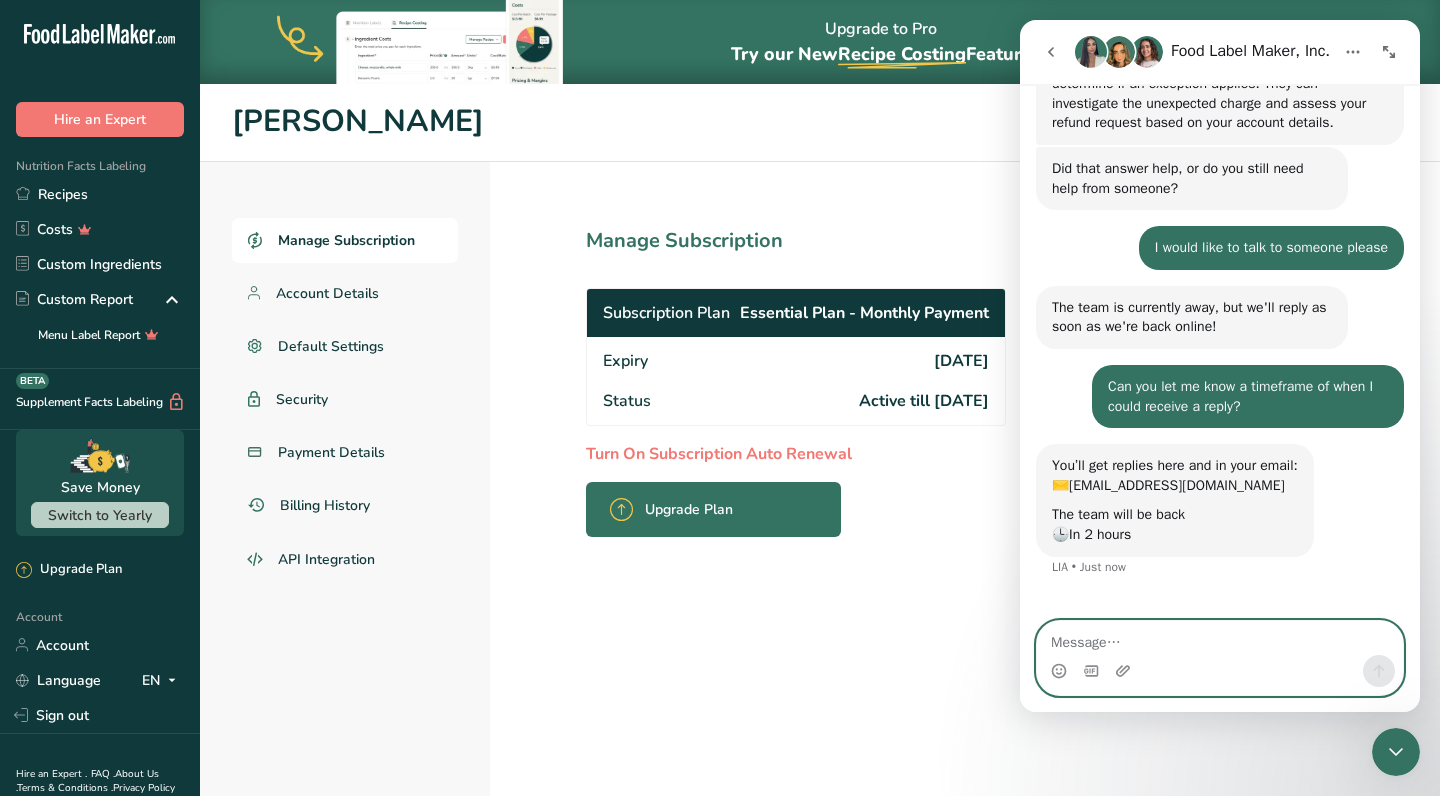 click at bounding box center [1220, 638] 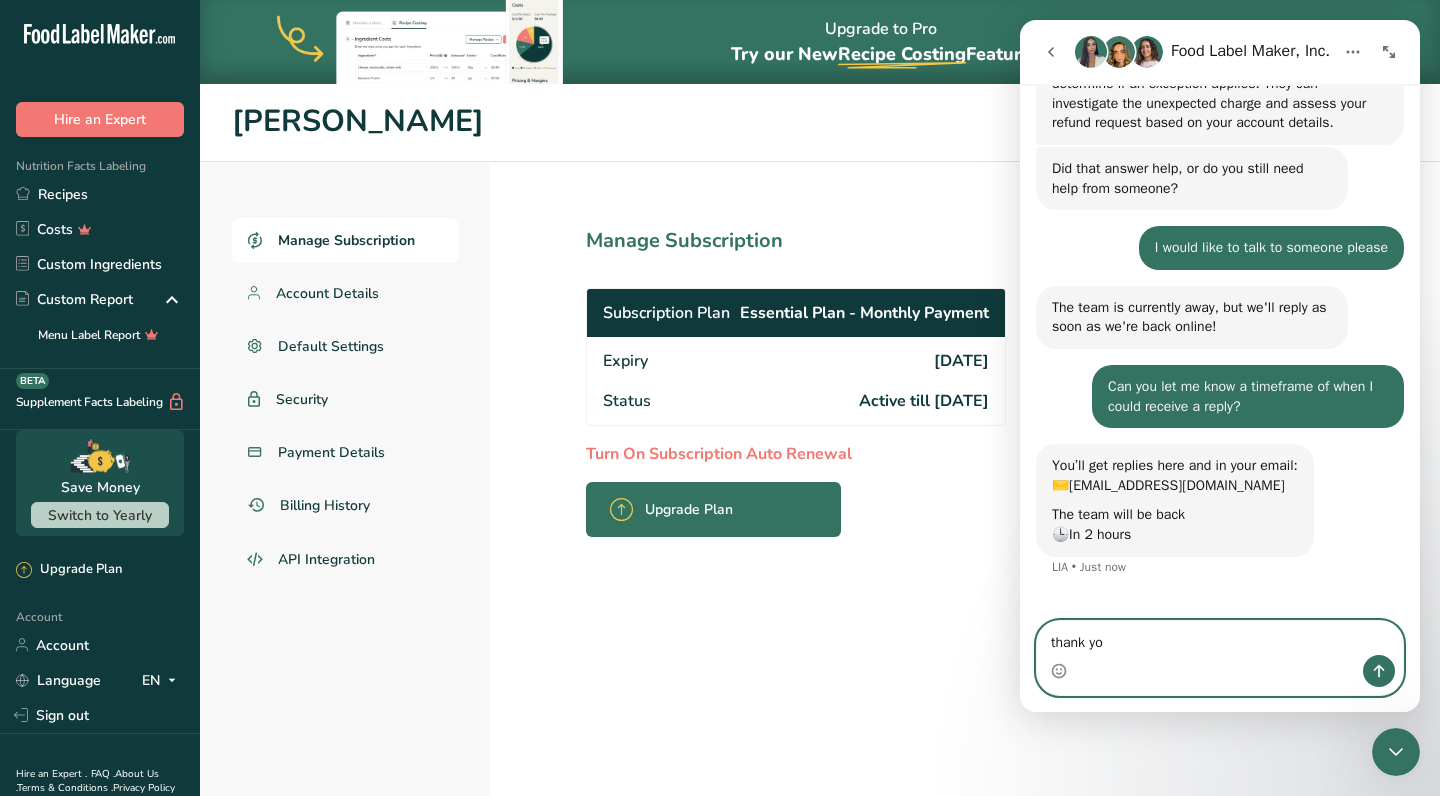 type on "thank you" 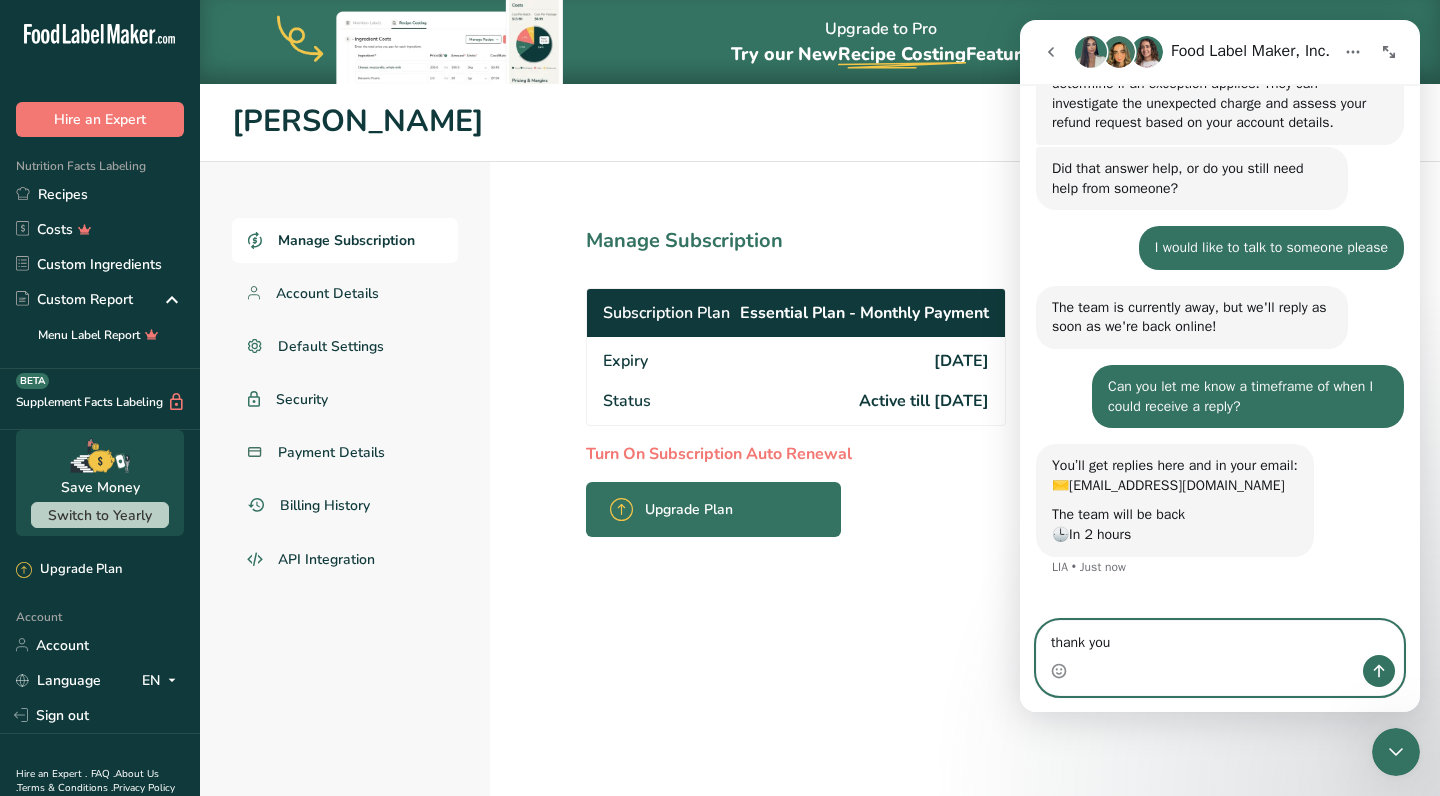 type 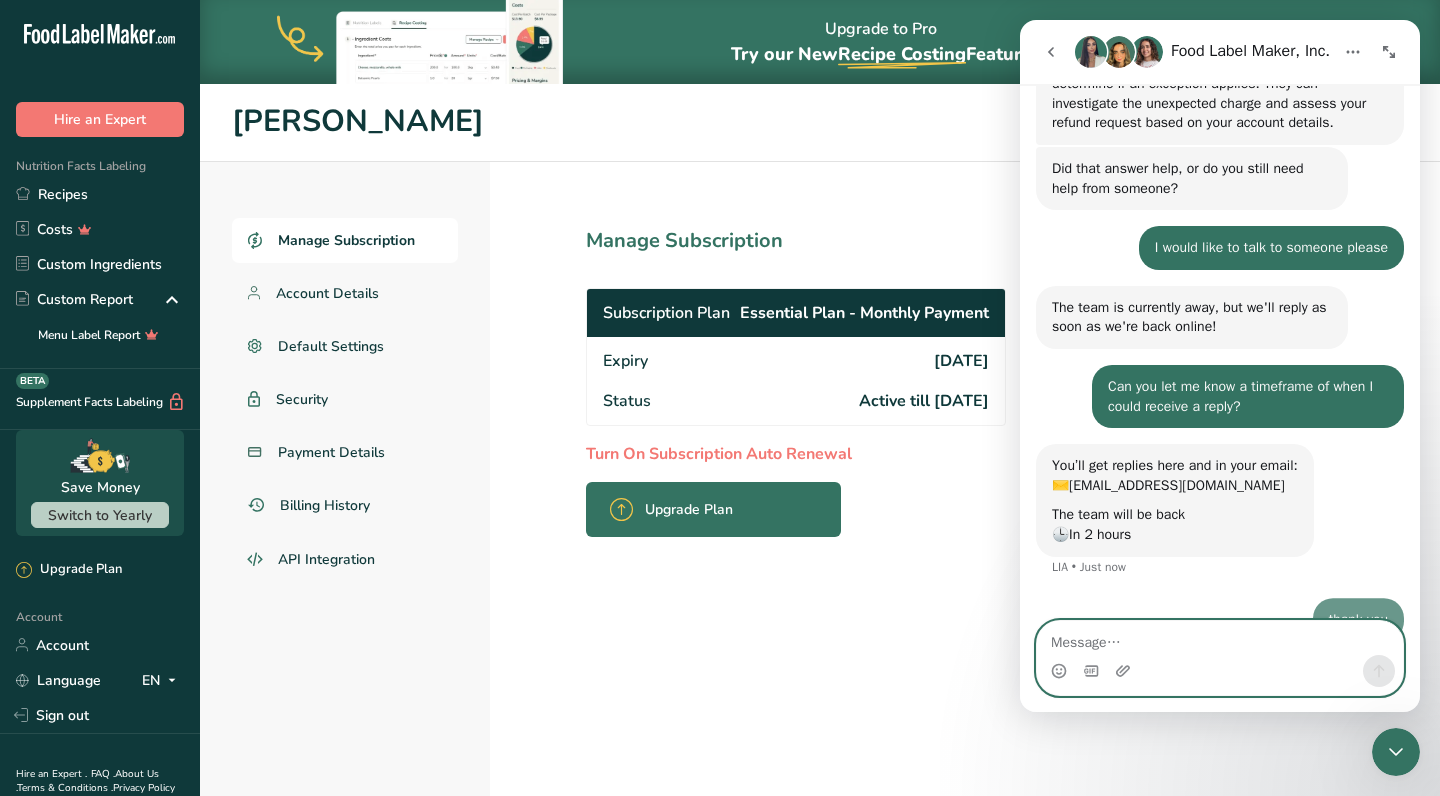scroll, scrollTop: 1511, scrollLeft: 0, axis: vertical 